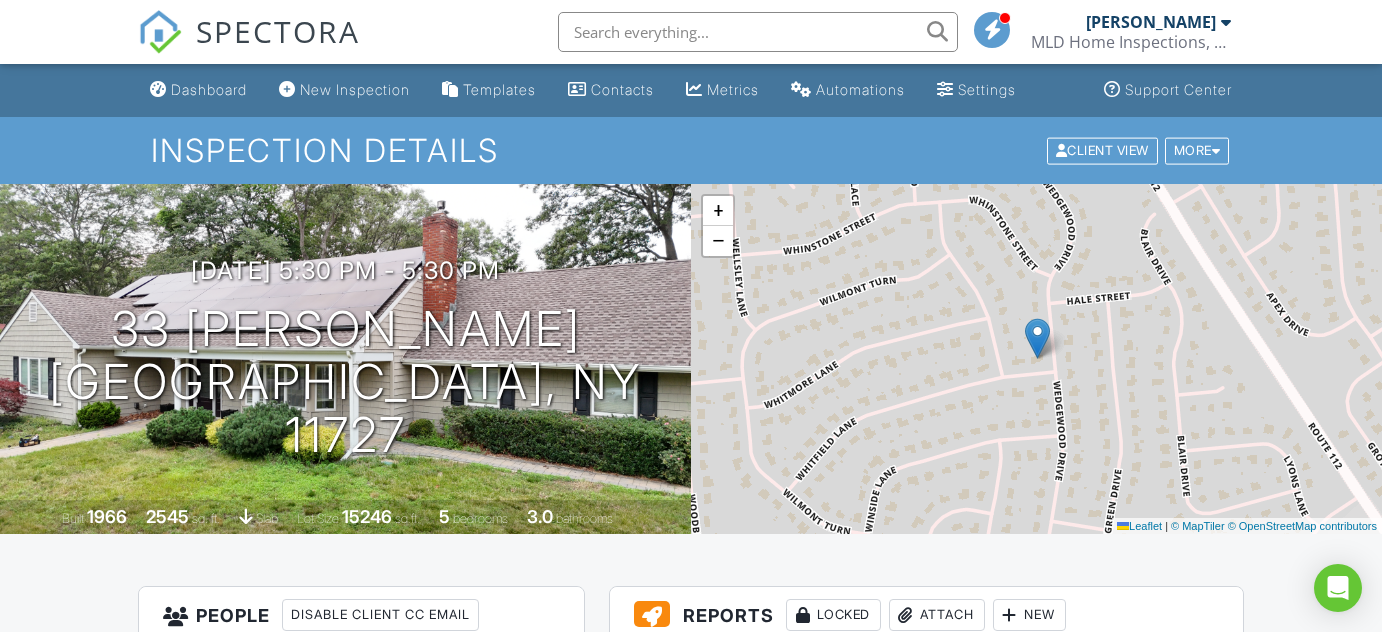 scroll, scrollTop: 0, scrollLeft: 0, axis: both 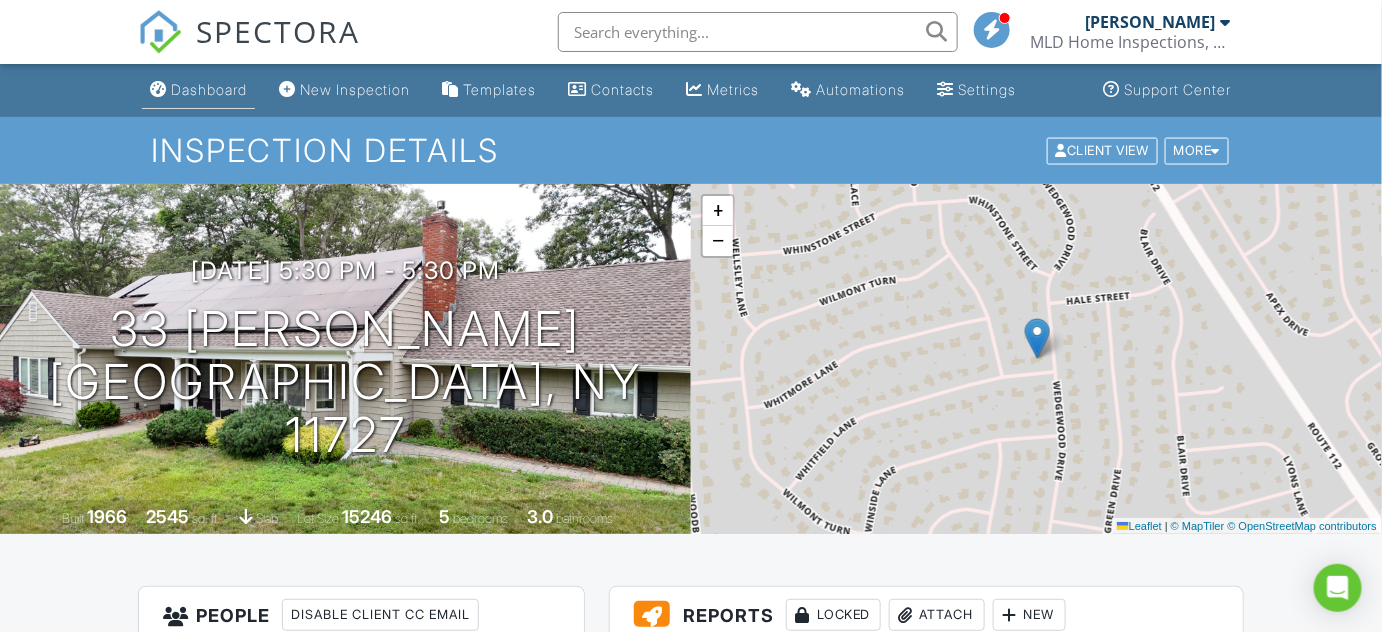 click on "Dashboard" at bounding box center (198, 90) 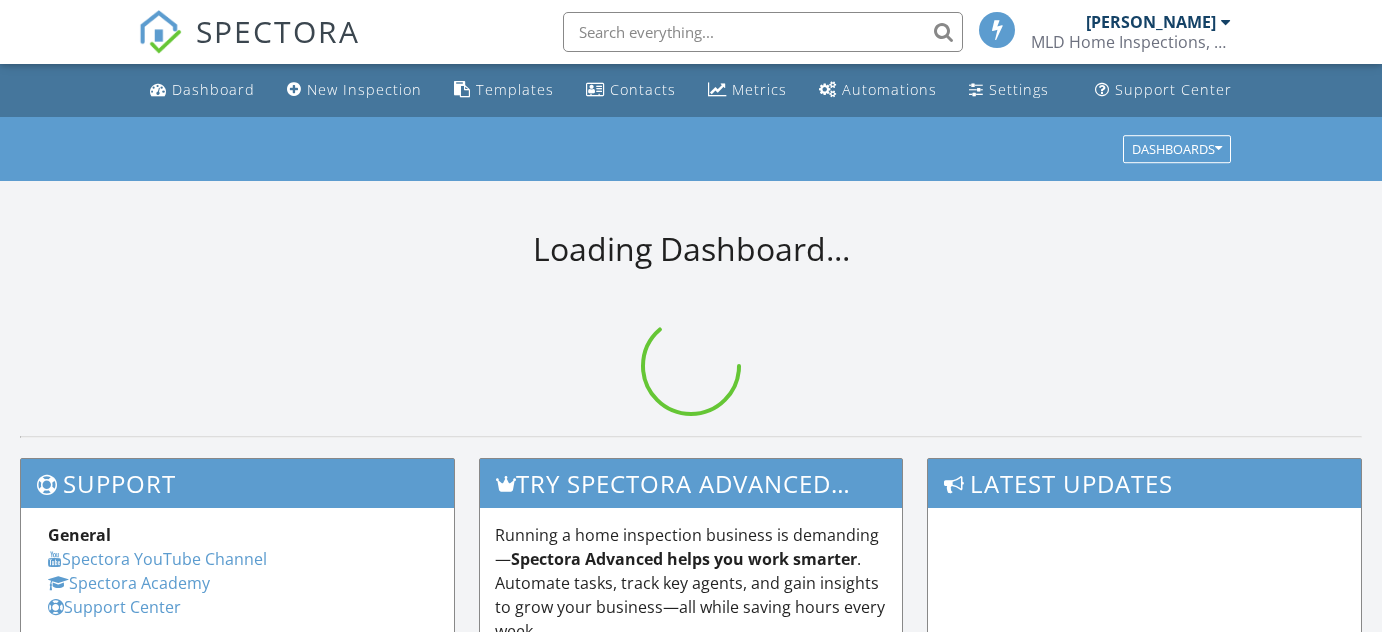 scroll, scrollTop: 0, scrollLeft: 0, axis: both 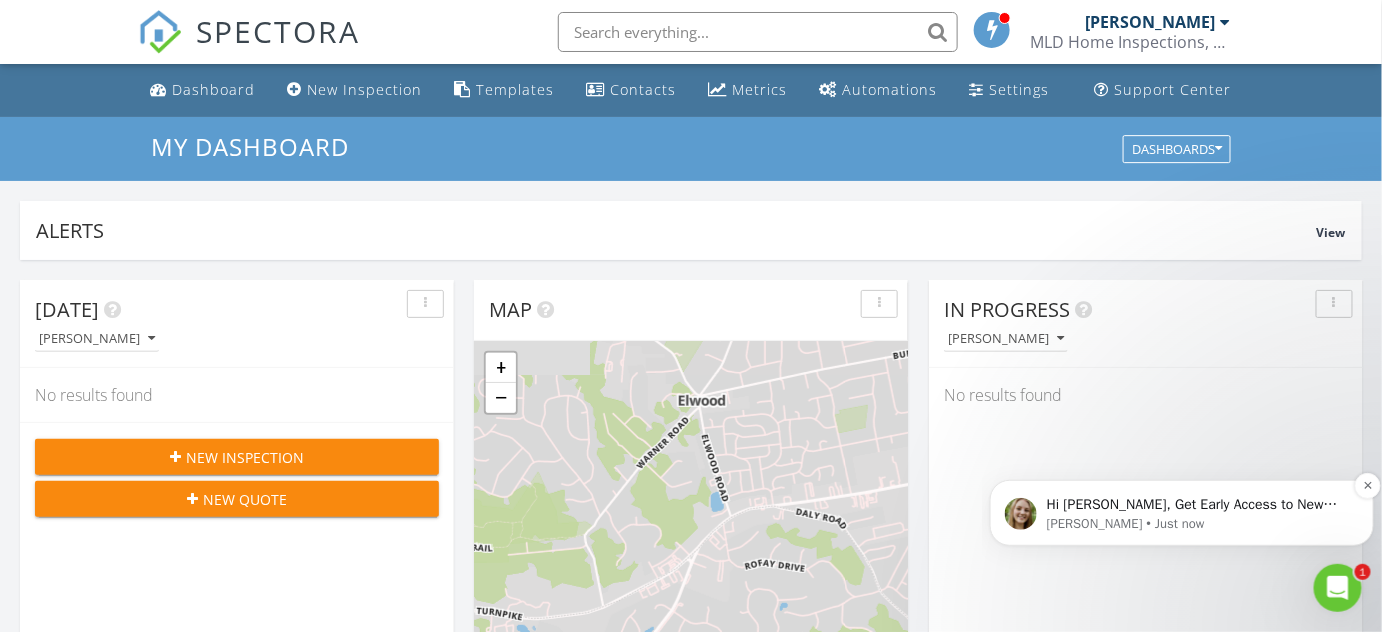 click on "Megan • Just now" at bounding box center [1197, 523] 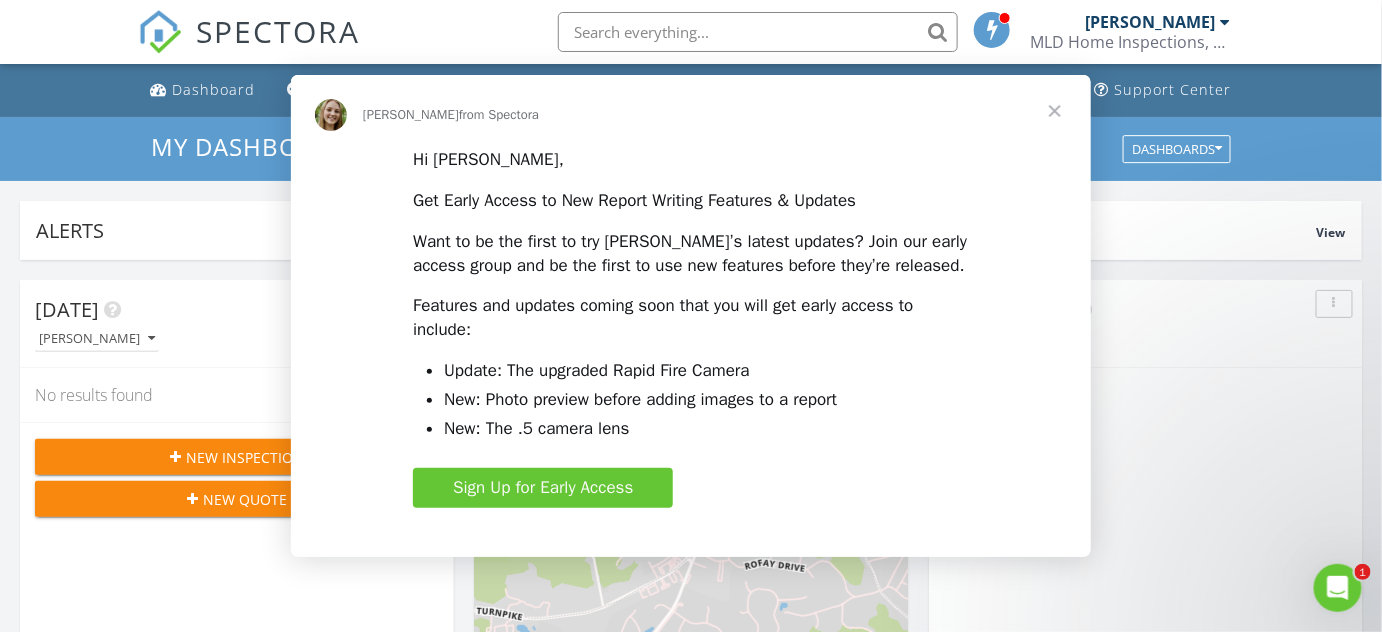 scroll, scrollTop: 0, scrollLeft: 0, axis: both 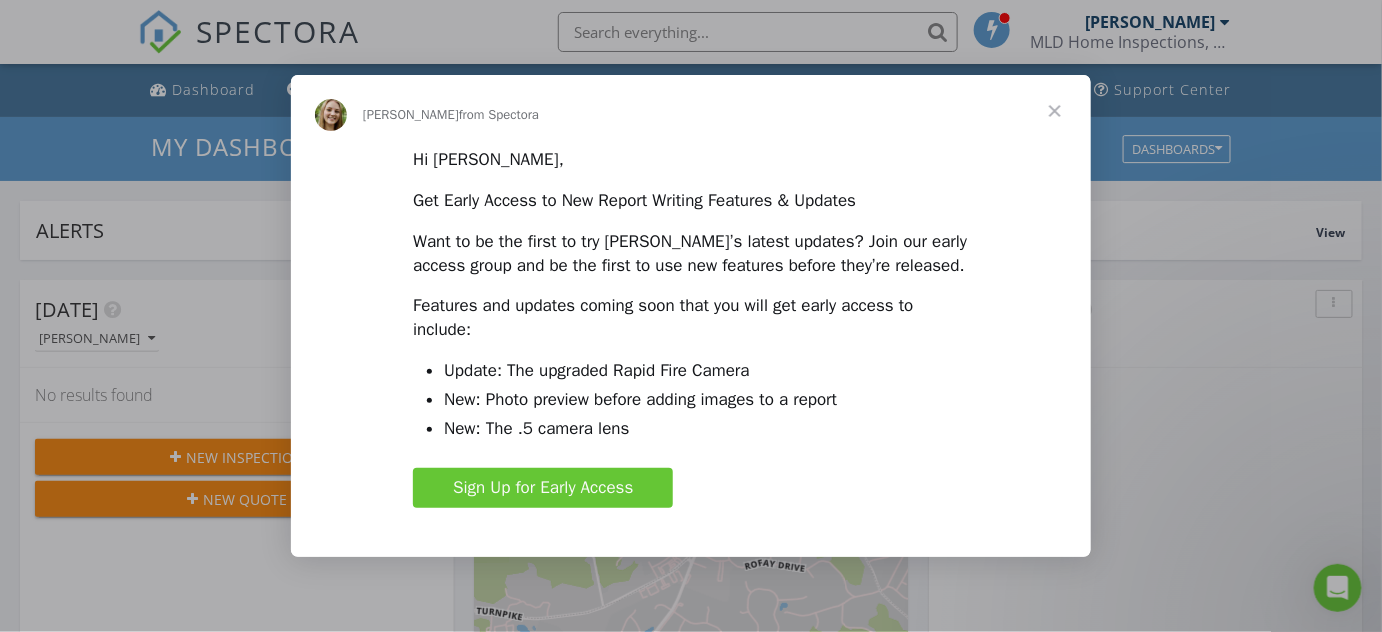 click on "Sign Up for Early Access" at bounding box center [543, 487] 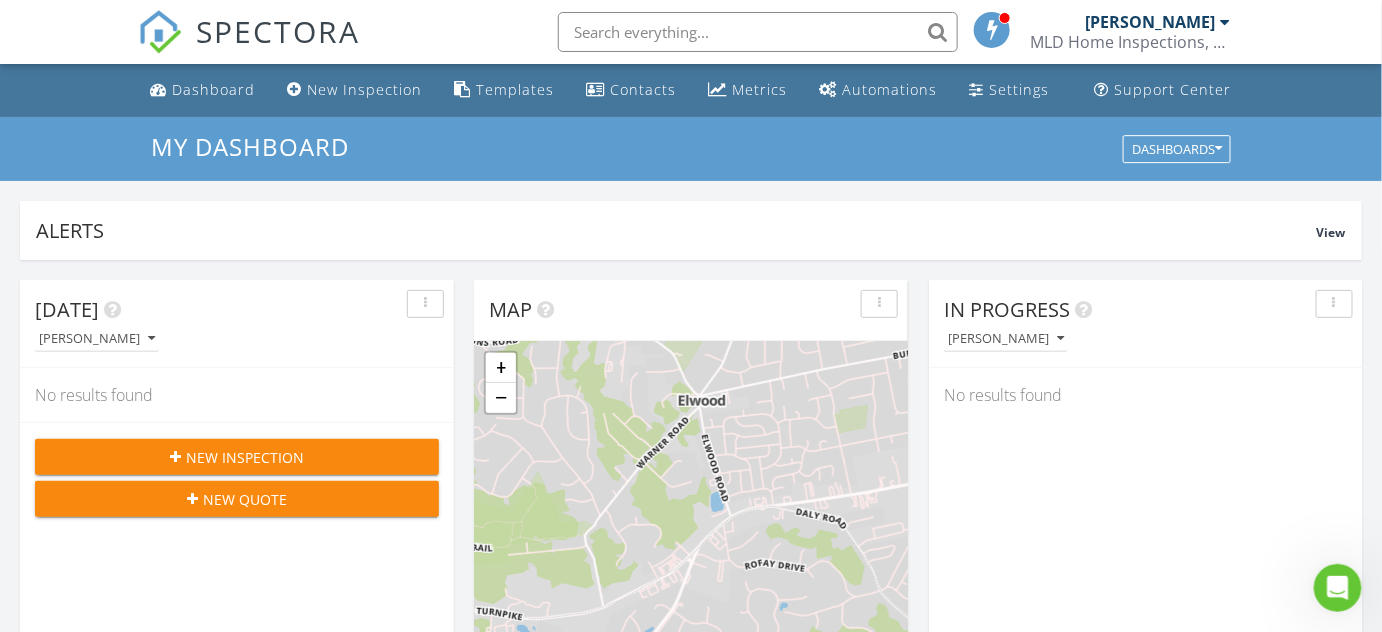 click at bounding box center [758, 32] 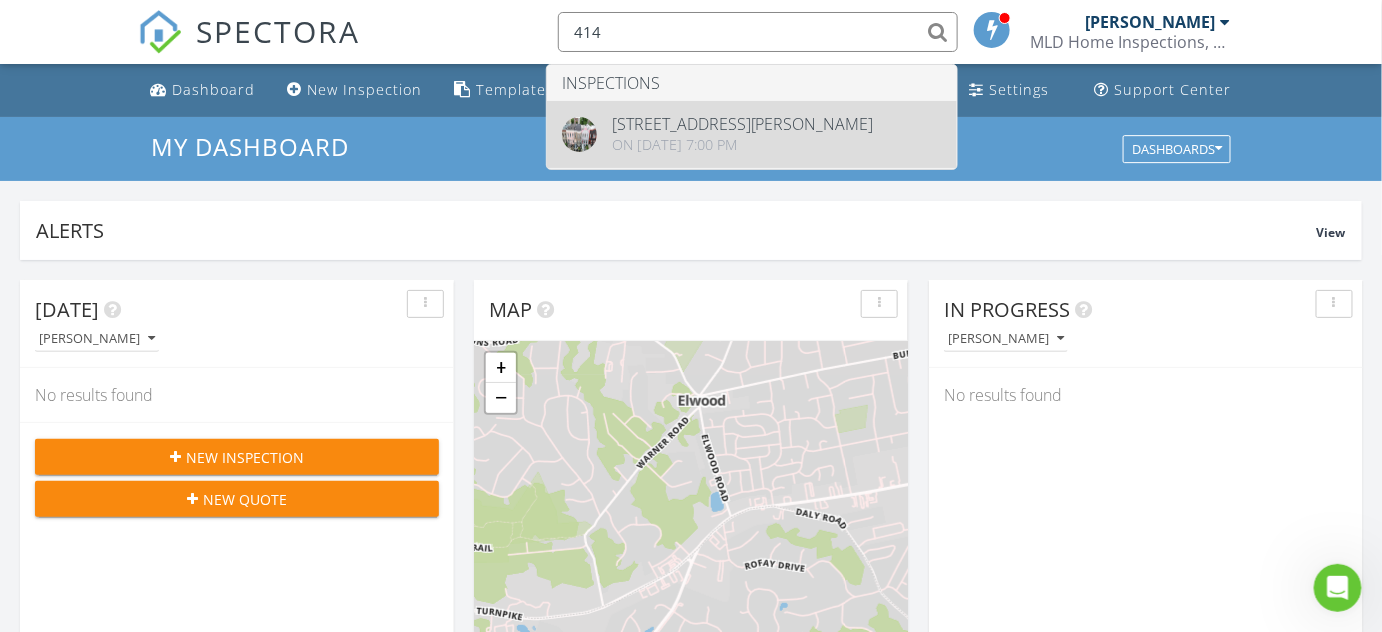 type on "414" 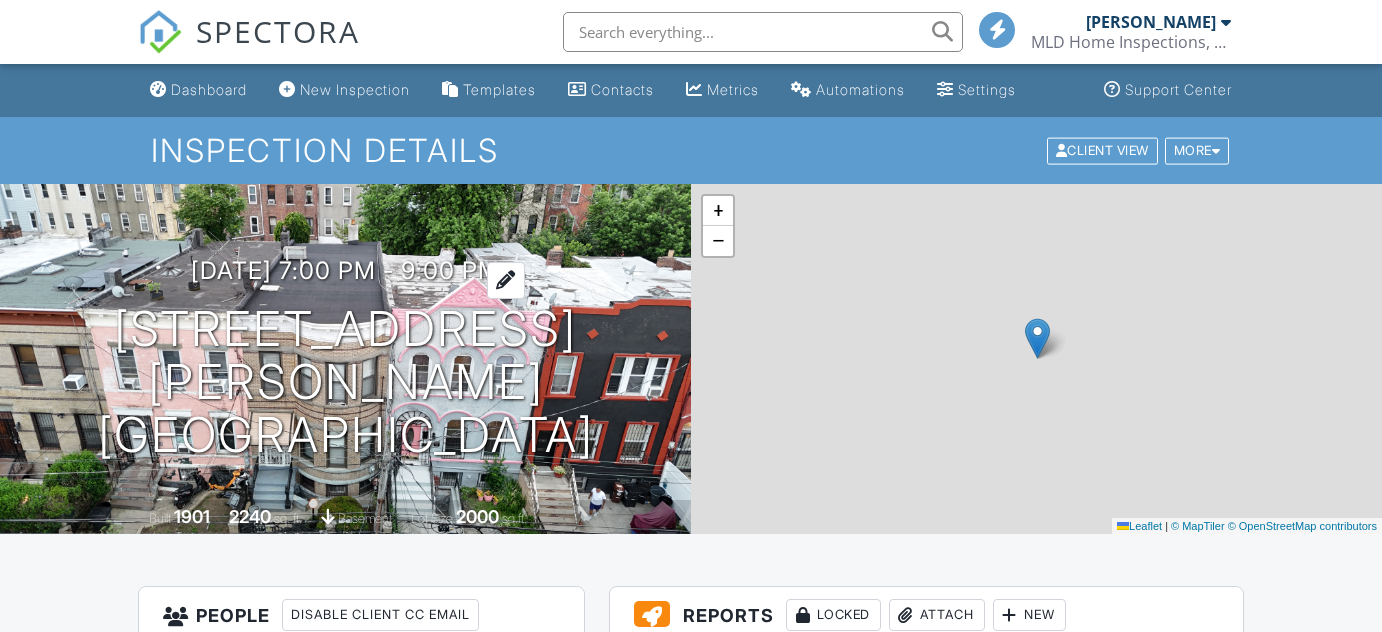 scroll, scrollTop: 0, scrollLeft: 0, axis: both 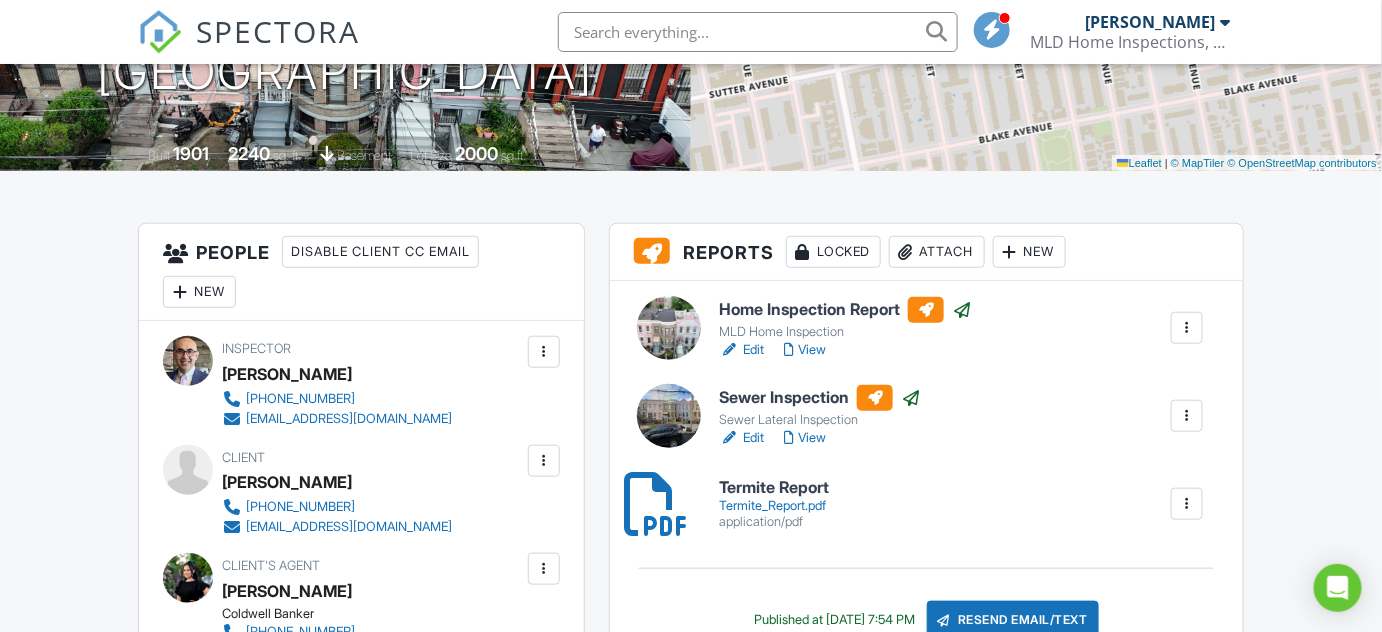 click at bounding box center (1187, 328) 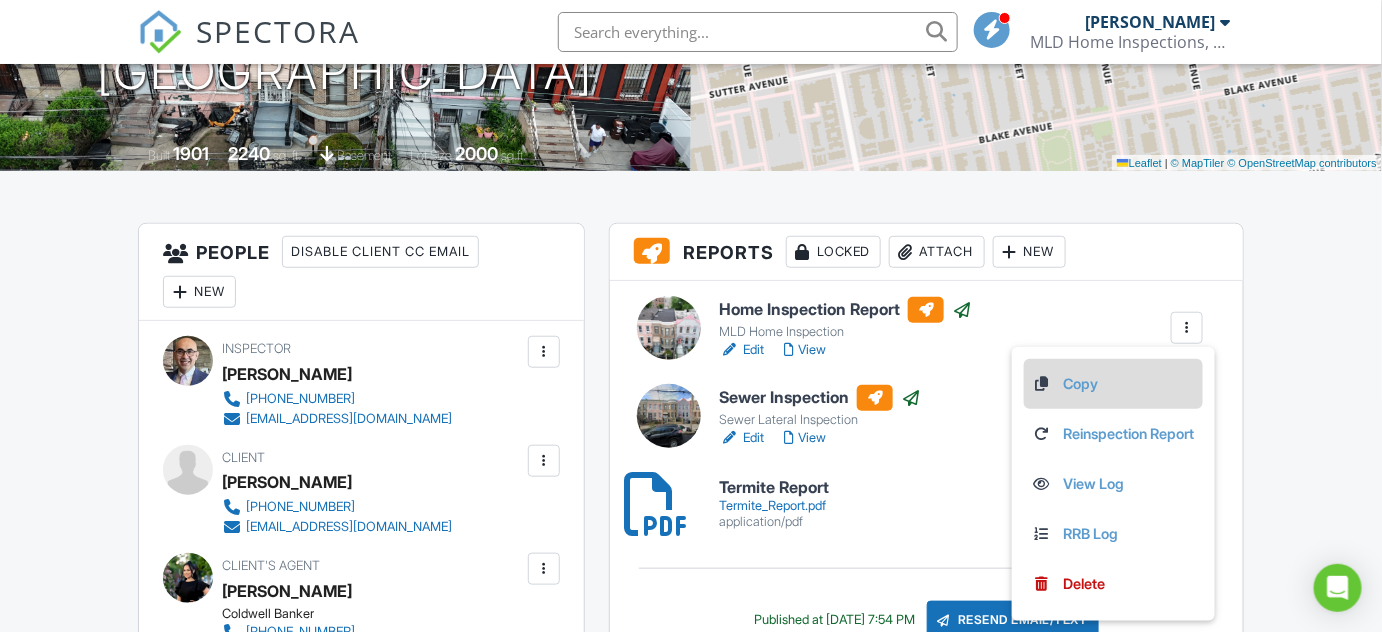 click on "Copy" at bounding box center (1113, 384) 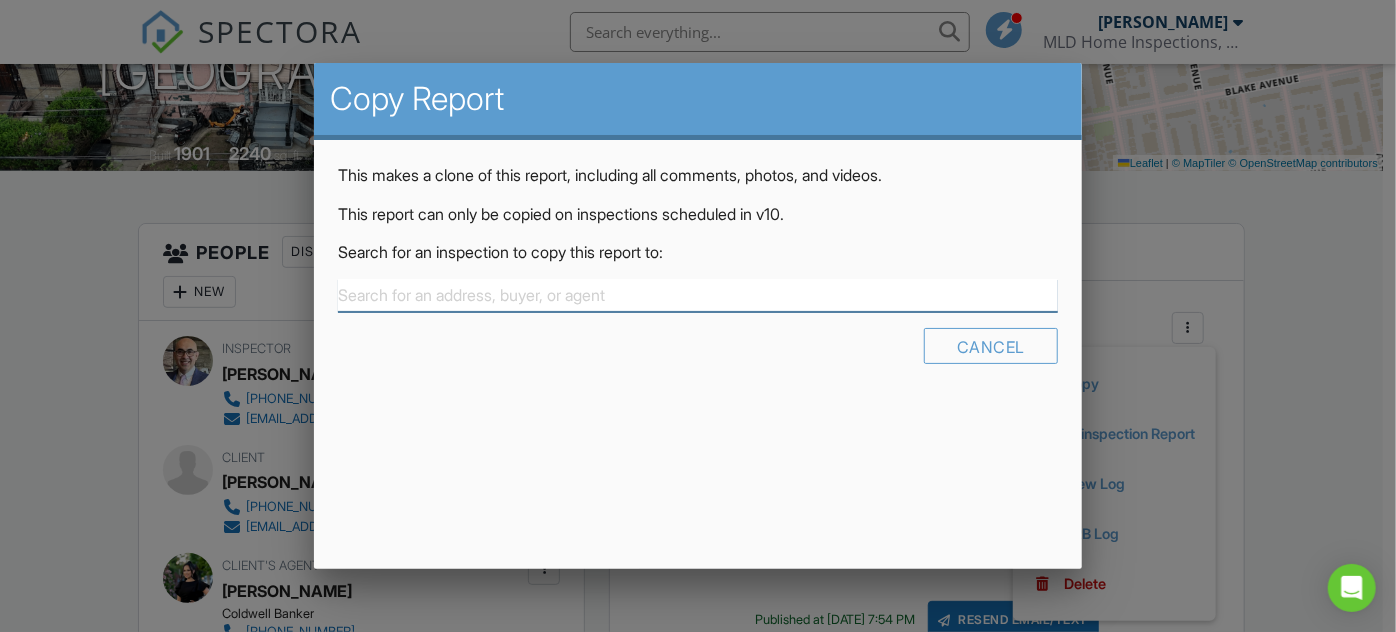 click at bounding box center [698, 295] 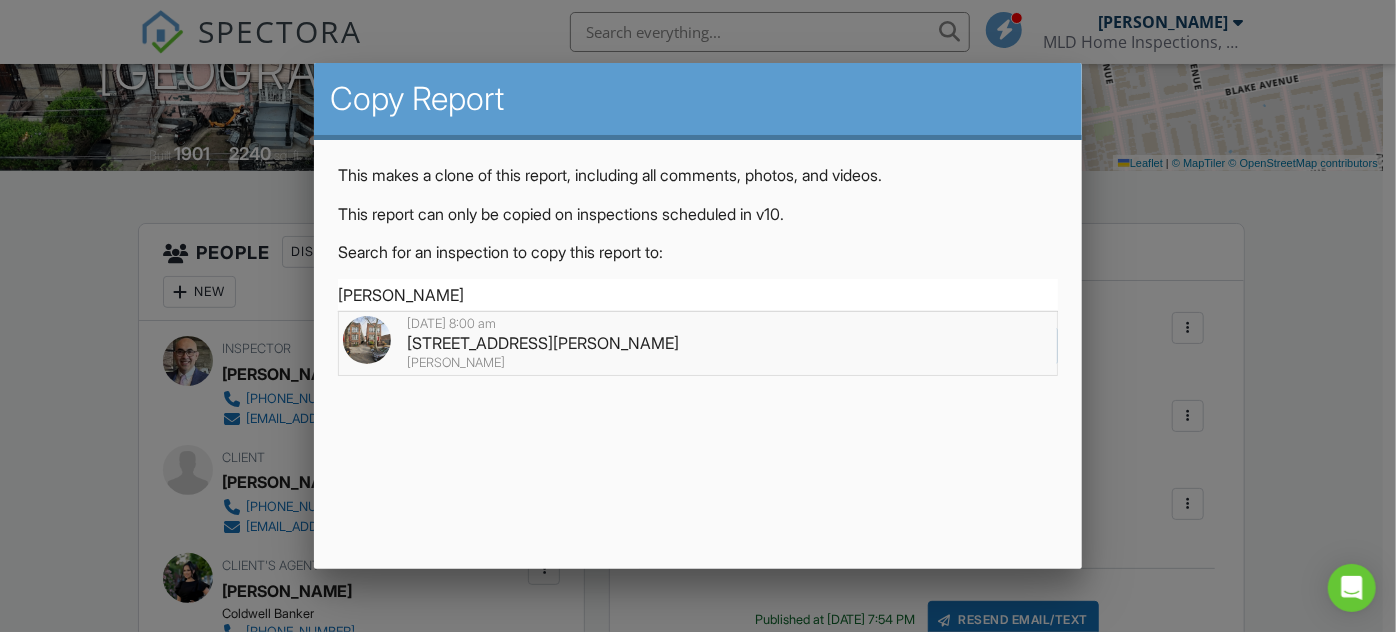 click on "414 Miller, BROOKLYN, NY 11207" at bounding box center (698, 343) 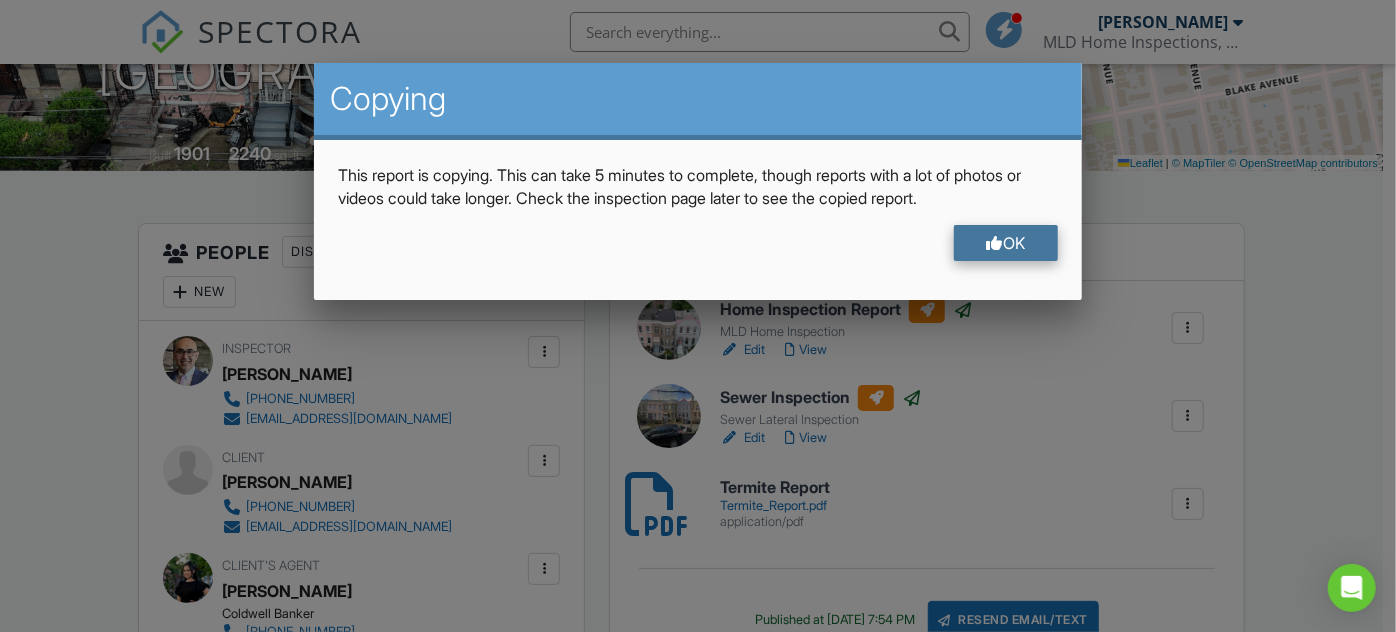 click on "OK" at bounding box center (1006, 243) 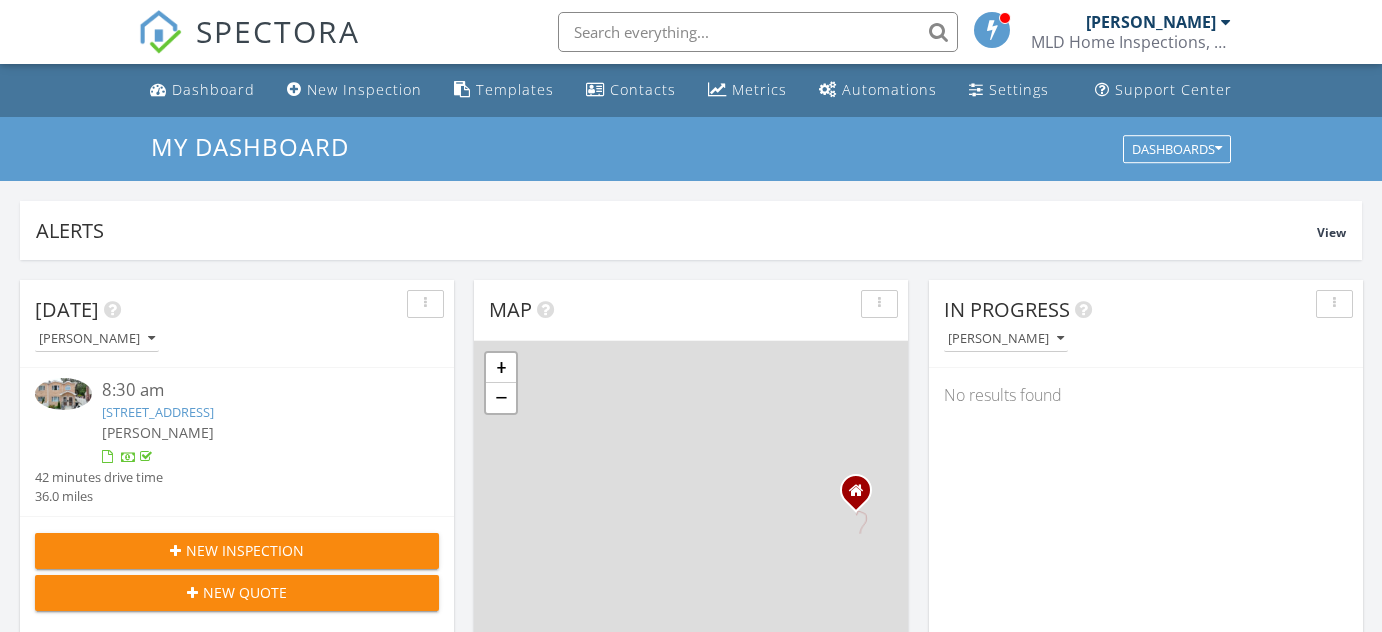 scroll, scrollTop: 0, scrollLeft: 0, axis: both 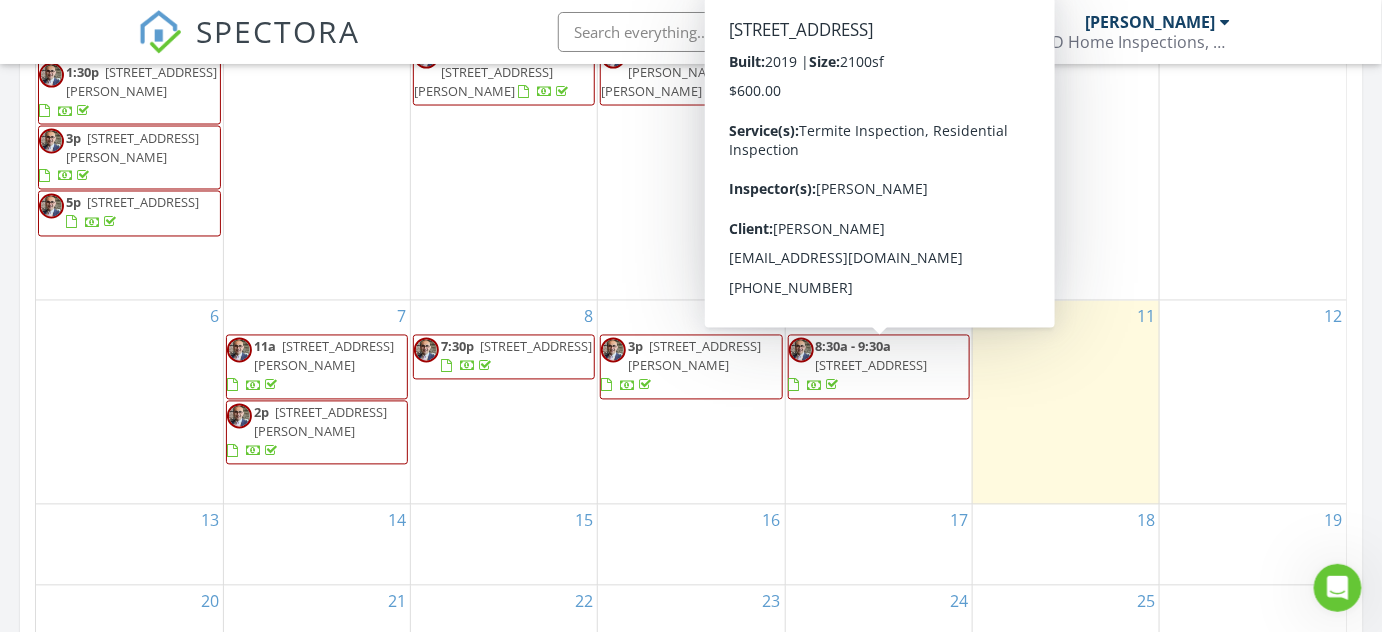 click on "11" at bounding box center (1066, 402) 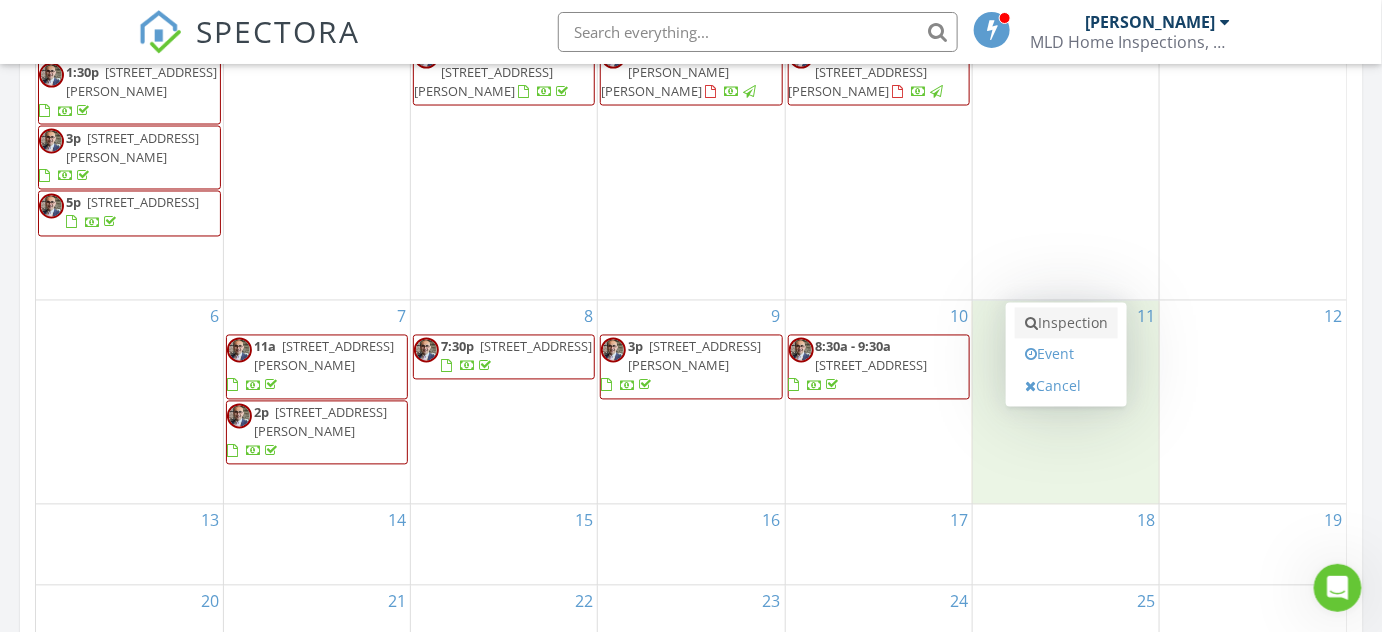 click on "Inspection" at bounding box center (1066, 324) 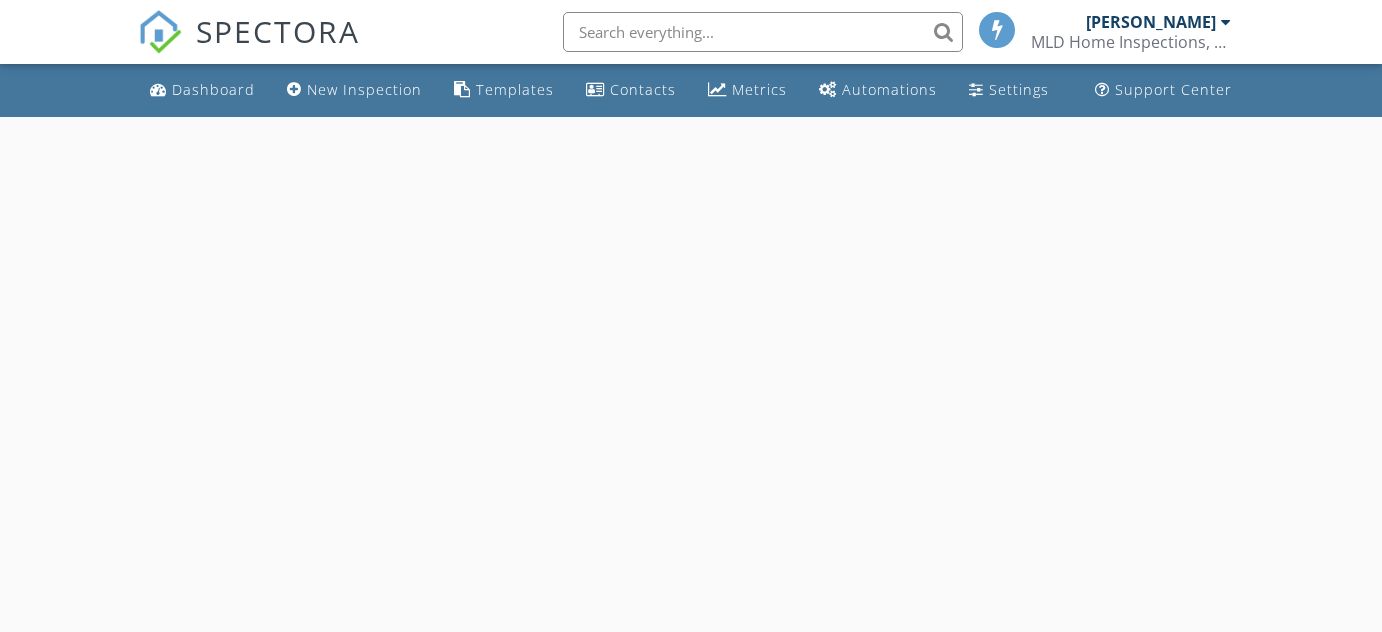 scroll, scrollTop: 0, scrollLeft: 0, axis: both 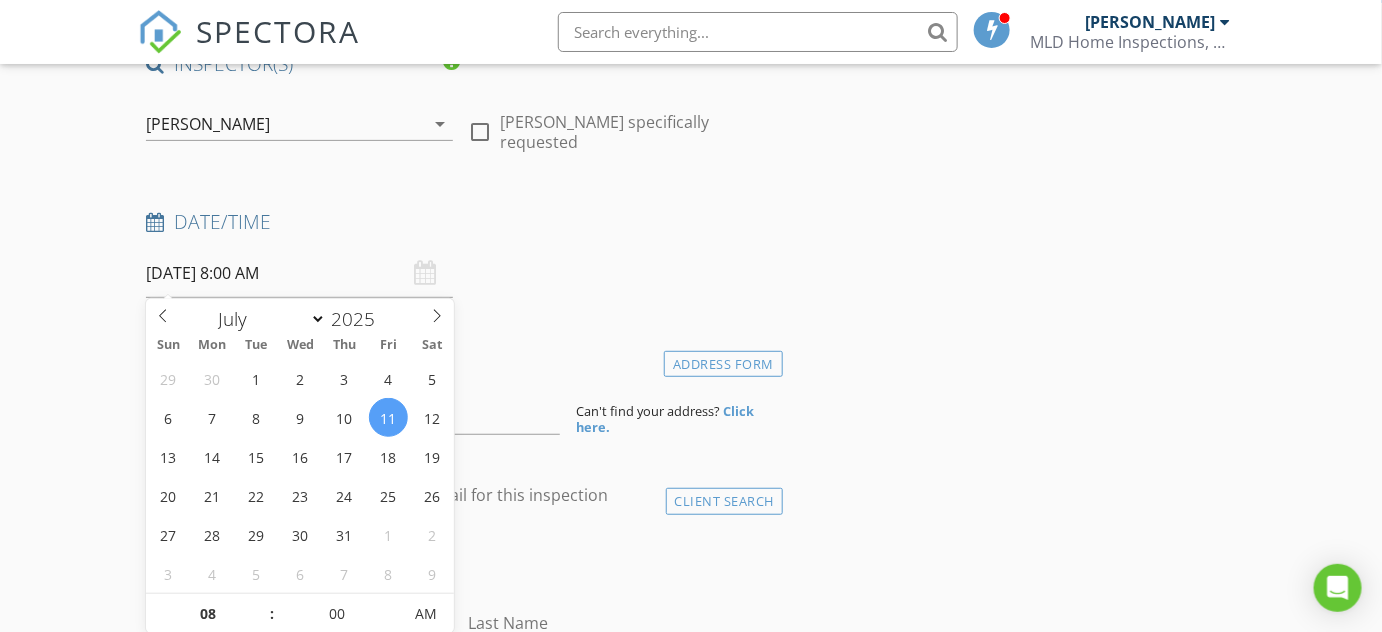 click on "[DATE] 8:00 AM" at bounding box center [299, 273] 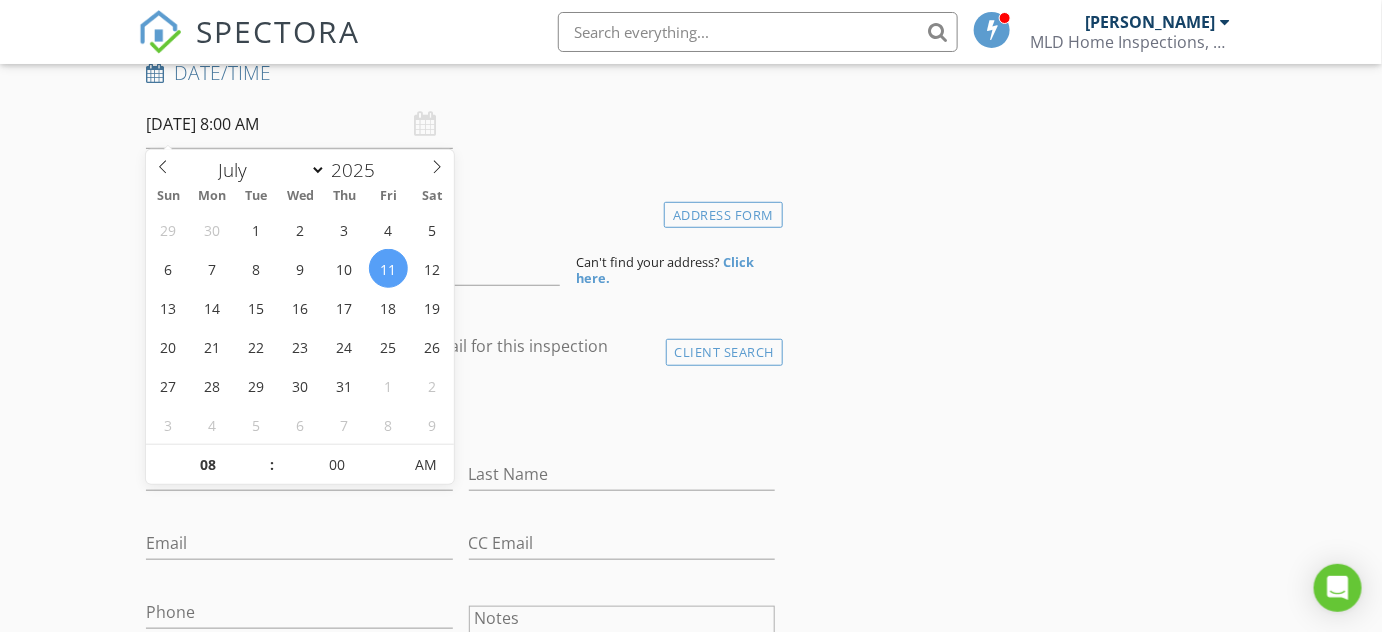 scroll, scrollTop: 363, scrollLeft: 0, axis: vertical 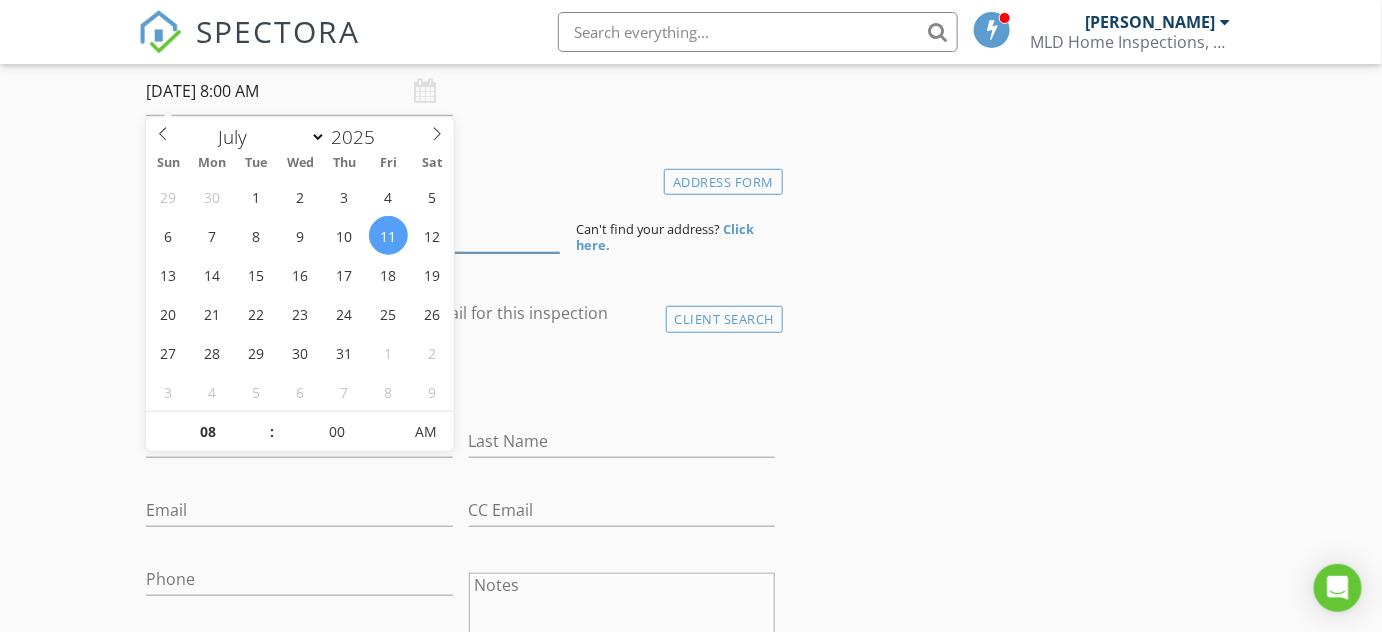 click at bounding box center (353, 228) 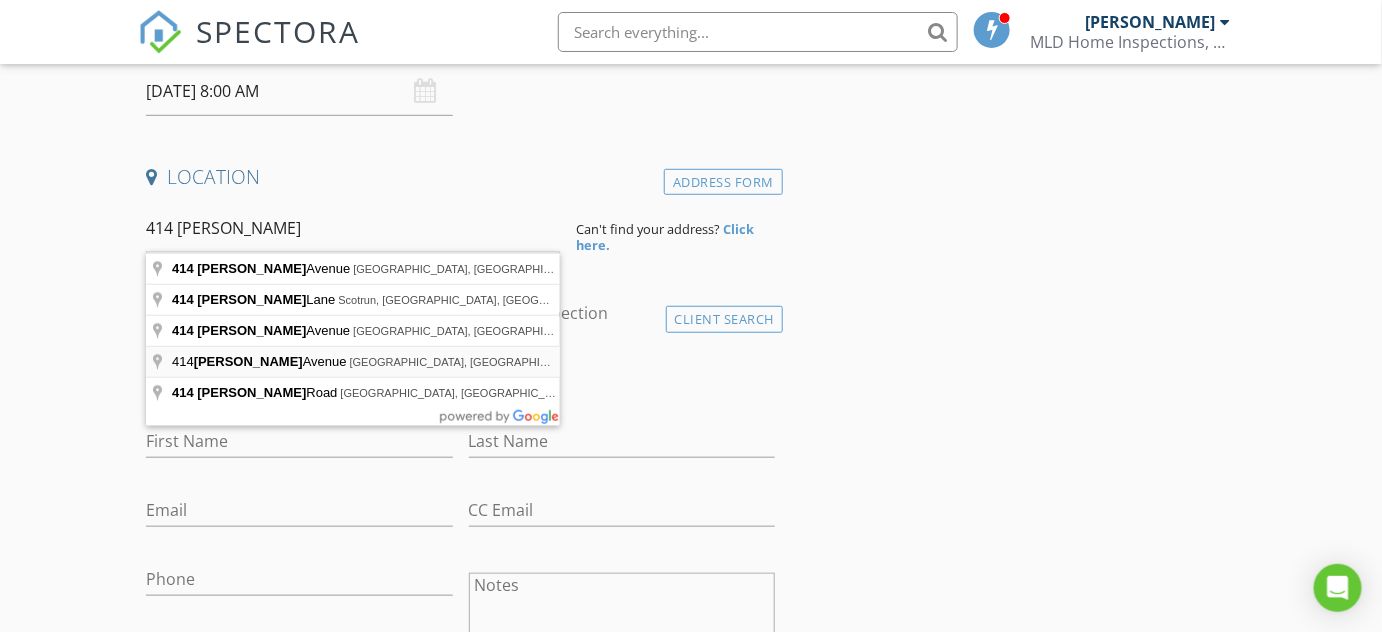 type on "[STREET_ADDRESS][PERSON_NAME]" 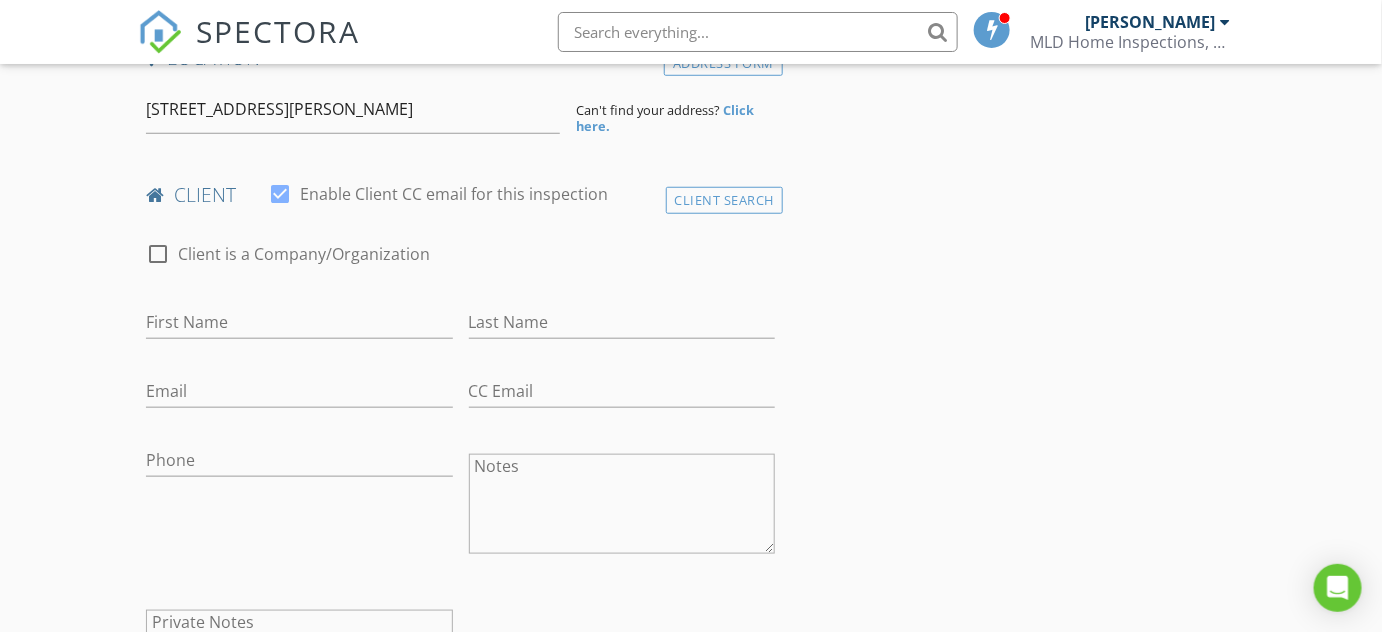 scroll, scrollTop: 454, scrollLeft: 0, axis: vertical 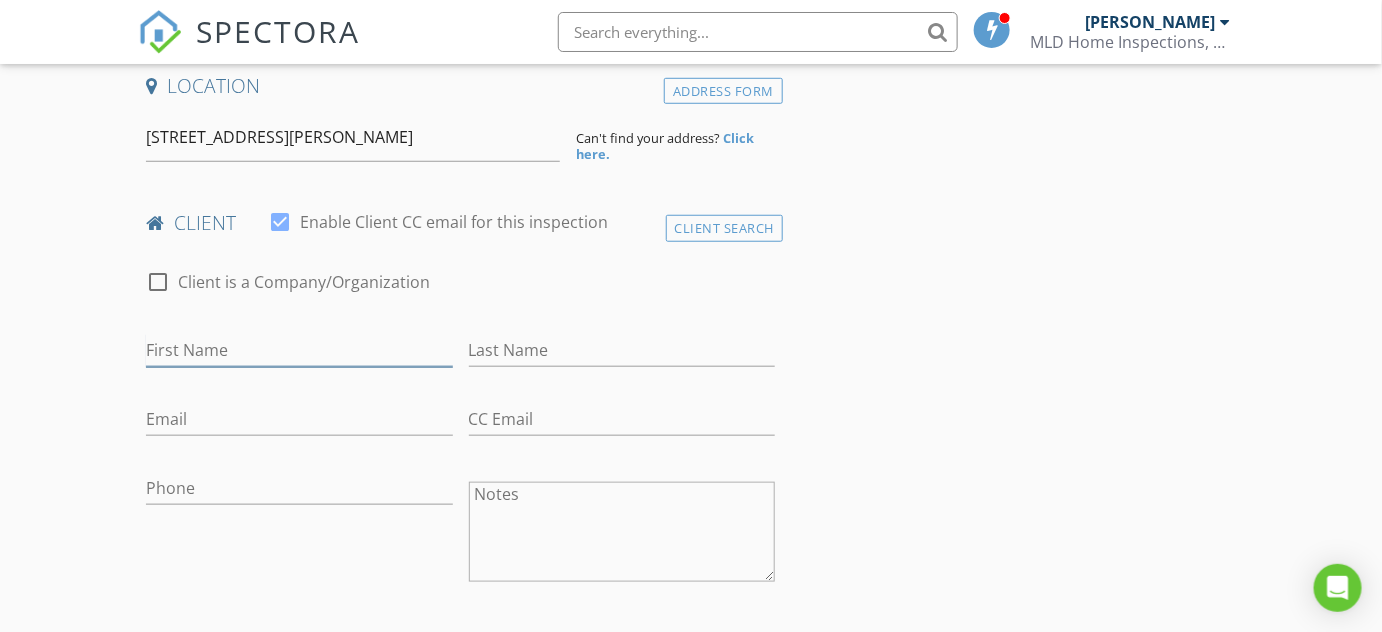 click on "First Name" at bounding box center (299, 350) 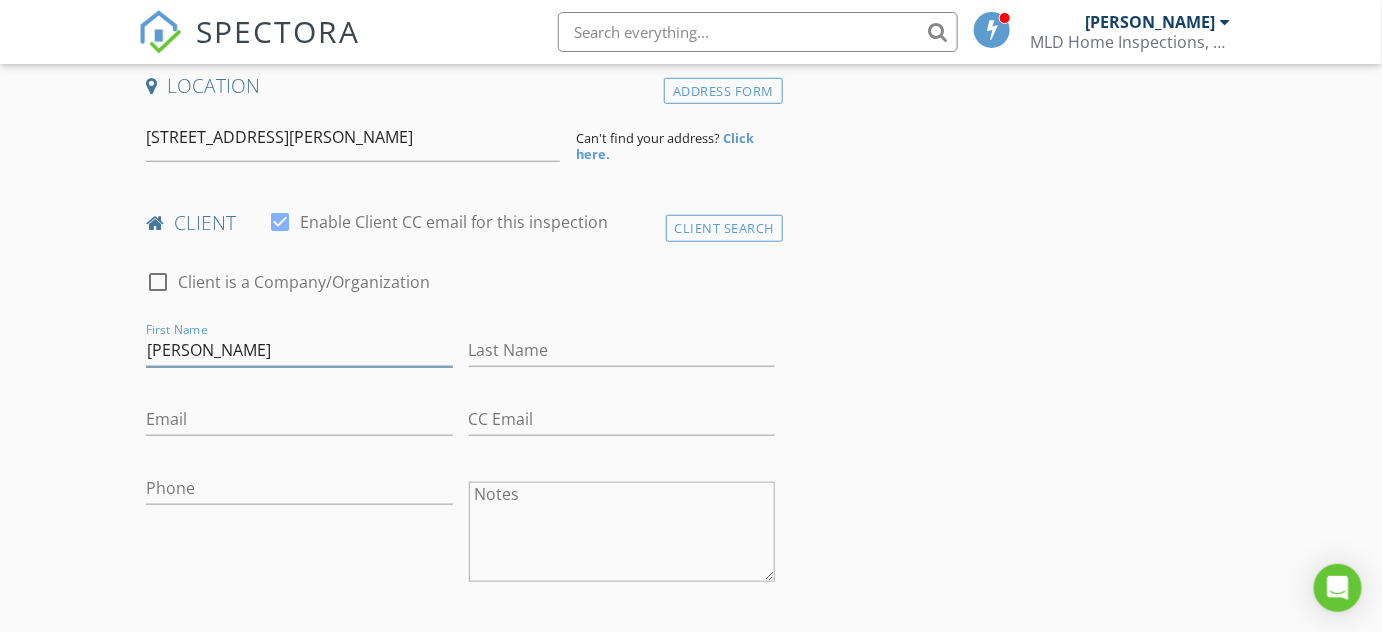 type on "[PERSON_NAME]" 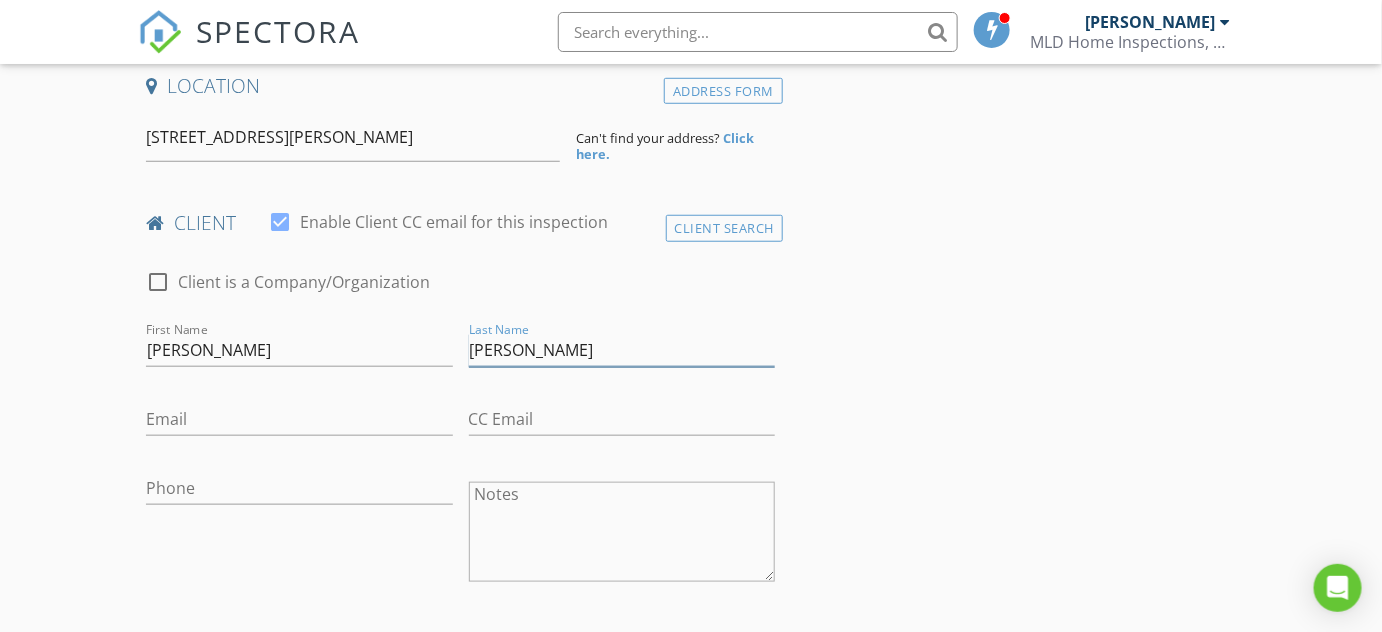 type on "[PERSON_NAME]" 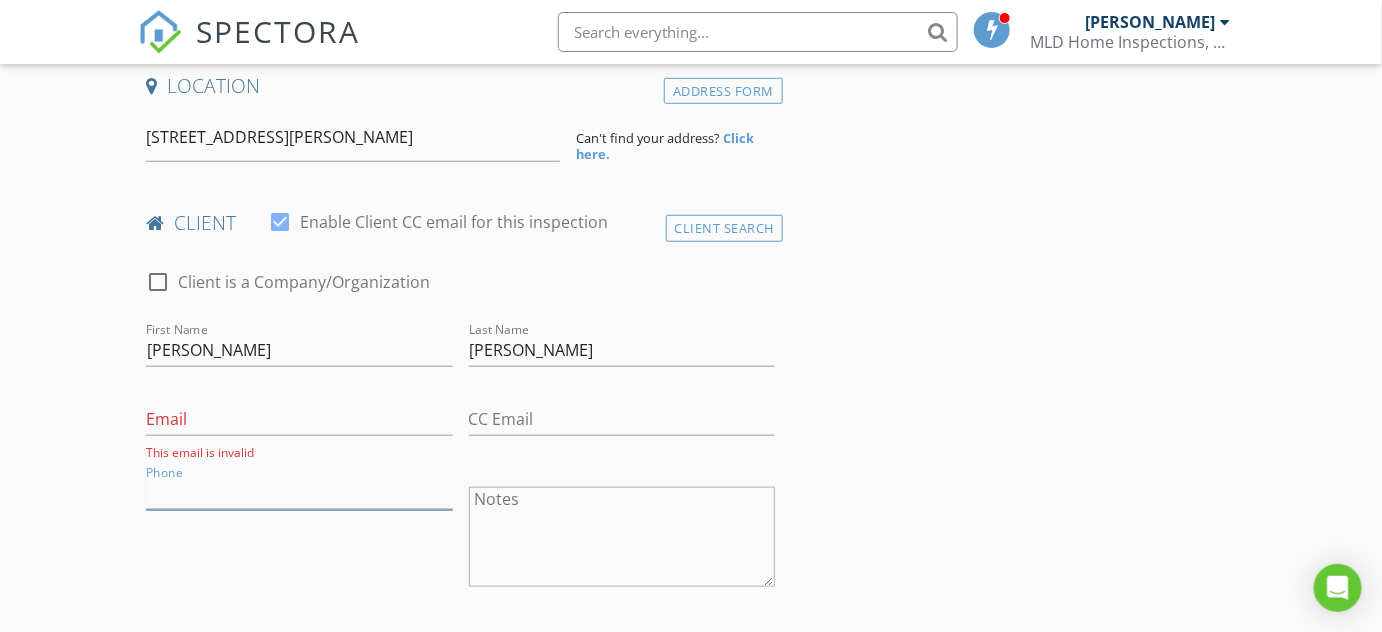 click on "Phone" at bounding box center [299, 493] 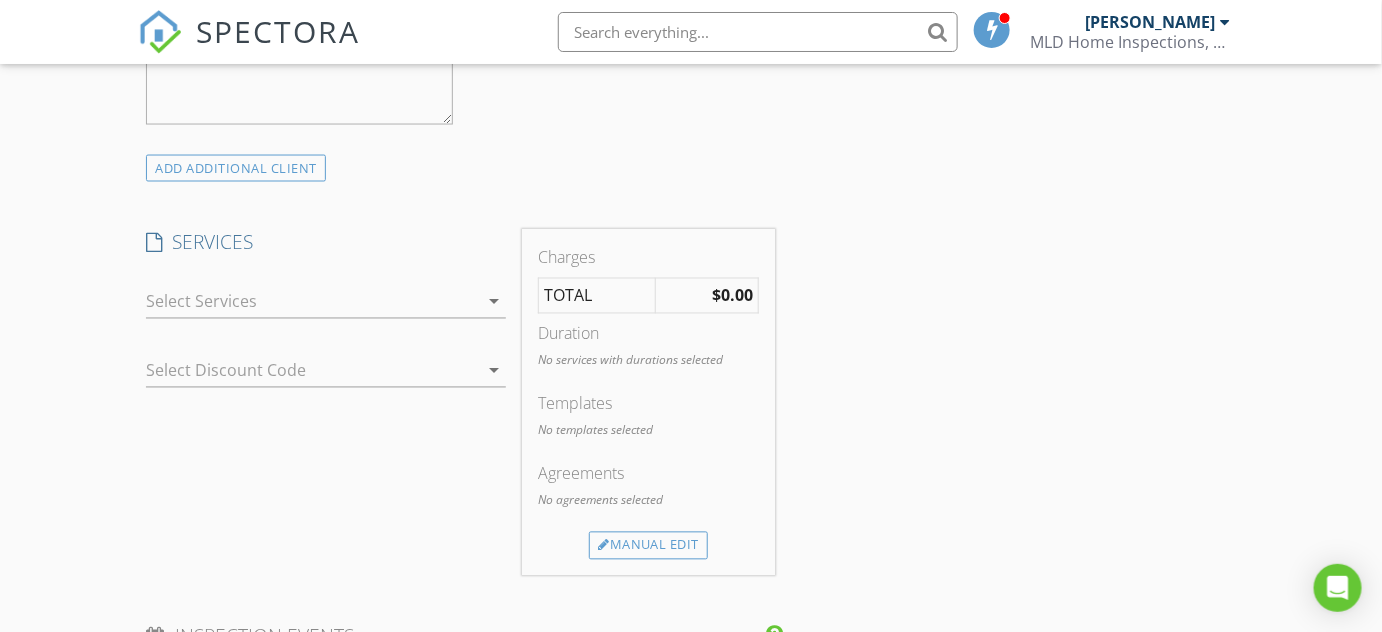 scroll, scrollTop: 1090, scrollLeft: 0, axis: vertical 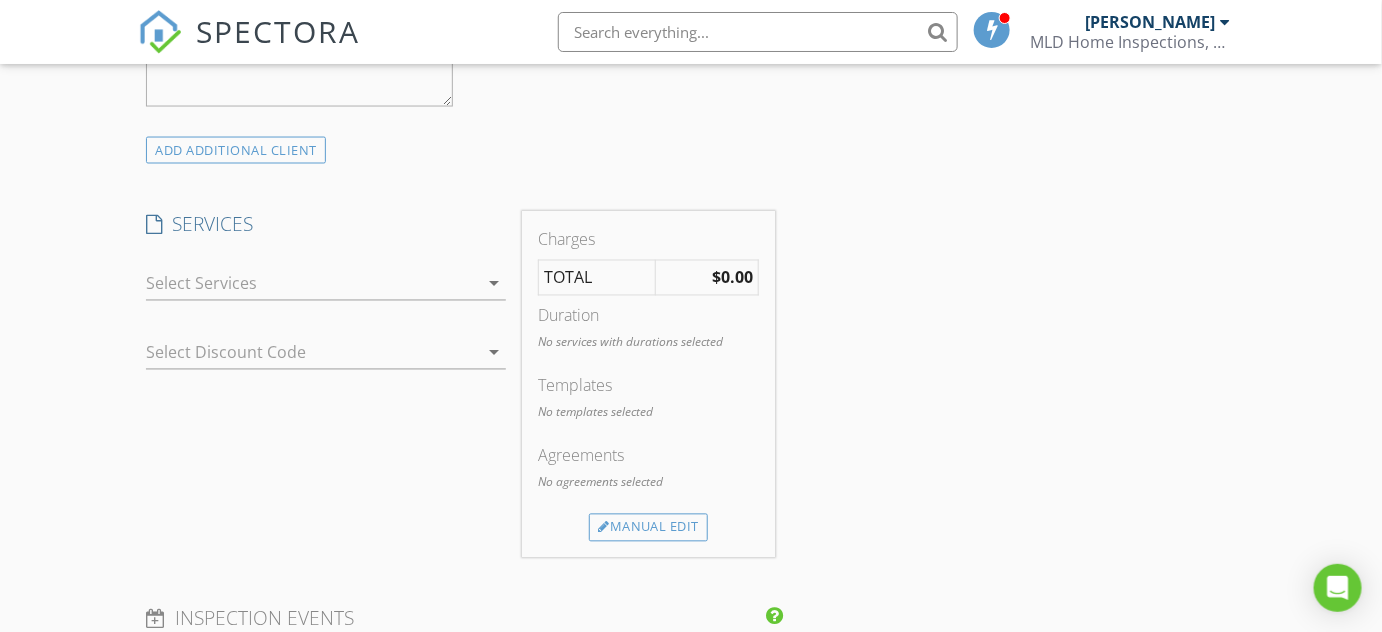 type on "[PHONE_NUMBER]" 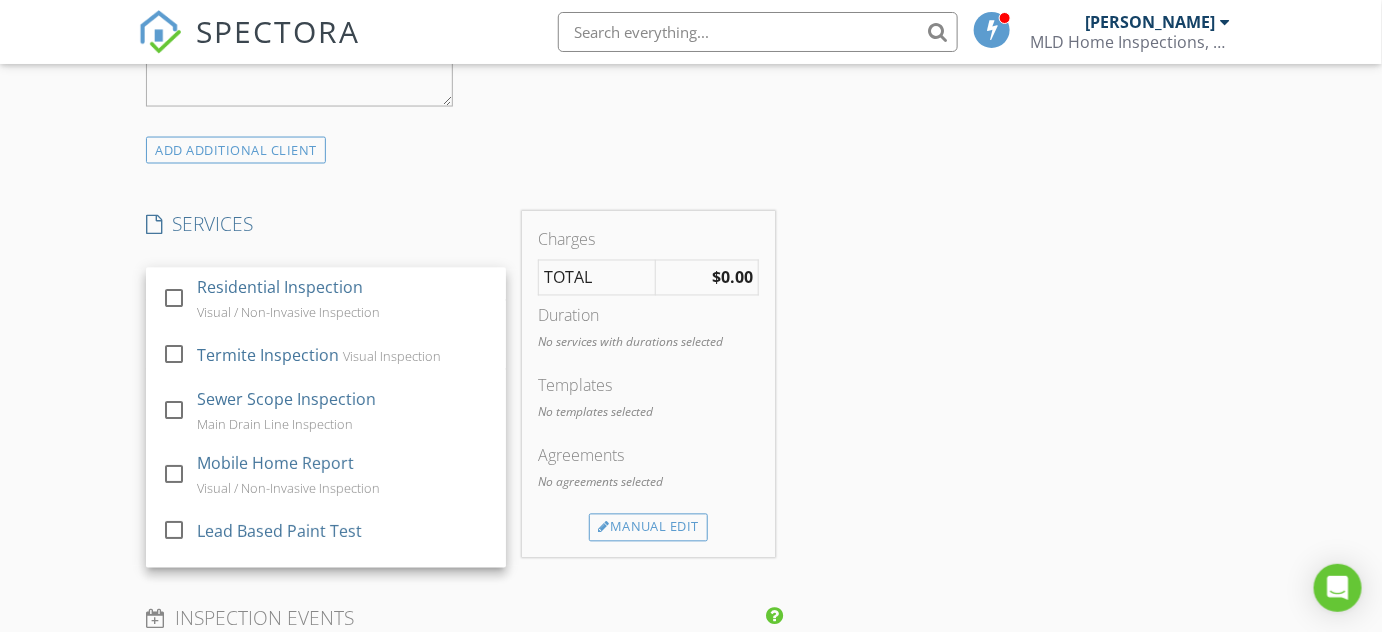 click on "INSPECTOR(S)
check_box   [PERSON_NAME]   PRIMARY   [PERSON_NAME] arrow_drop_down   check_box_outline_blank [PERSON_NAME] specifically requested
Date/Time
[DATE] 8:00 AM
Location
Address Form   [STREET_ADDRESS][PERSON_NAME]     Can't find your address?   Click here.
client
check_box Enable Client CC email for this inspection   Client Search     check_box_outline_blank Client is a Company/Organization     First Name [PERSON_NAME]   Last Name [PERSON_NAME]   Email This email is invalid   CC Email   Phone [PHONE_NUMBER]           Notes   Private Notes
ADD ADDITIONAL client
SERVICES
check_box_outline_blank   Residential Inspection   Visual / Non-Invasive Inspection check_box_outline_blank   Termite Inspection   Visual Inspection check_box_outline_blank   Sewer Scope Inspection" at bounding box center [691, 613] 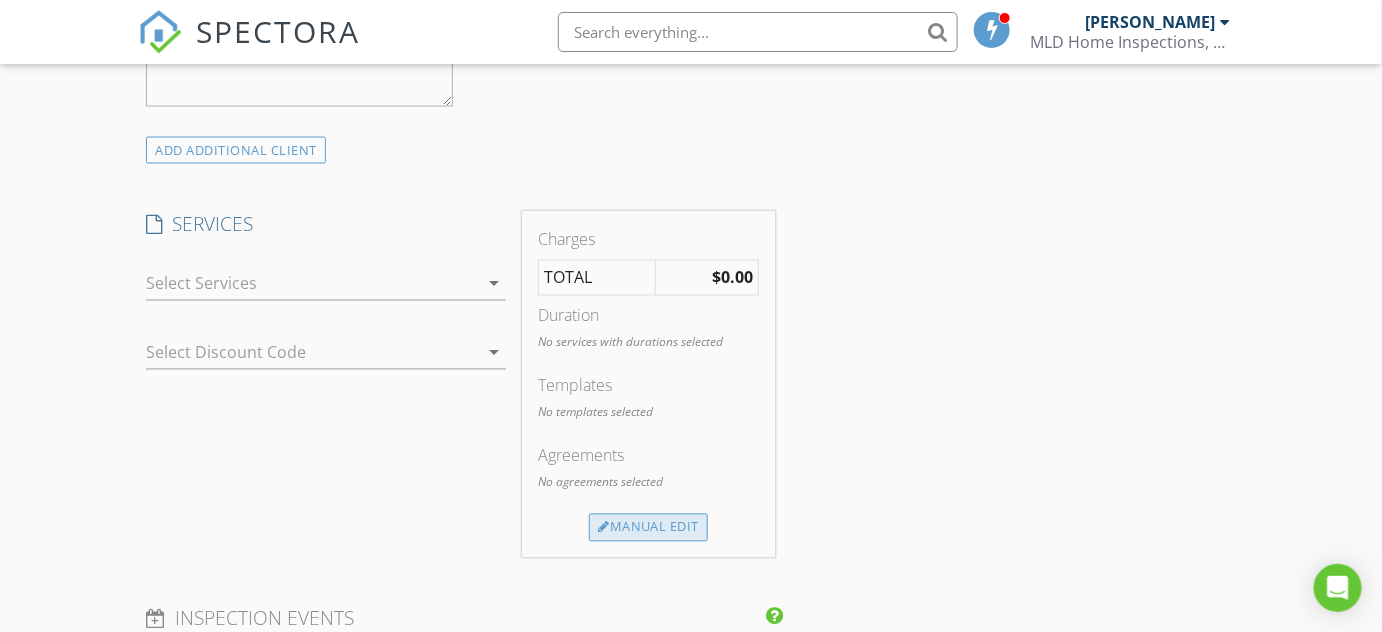 click on "Manual Edit" at bounding box center (648, 528) 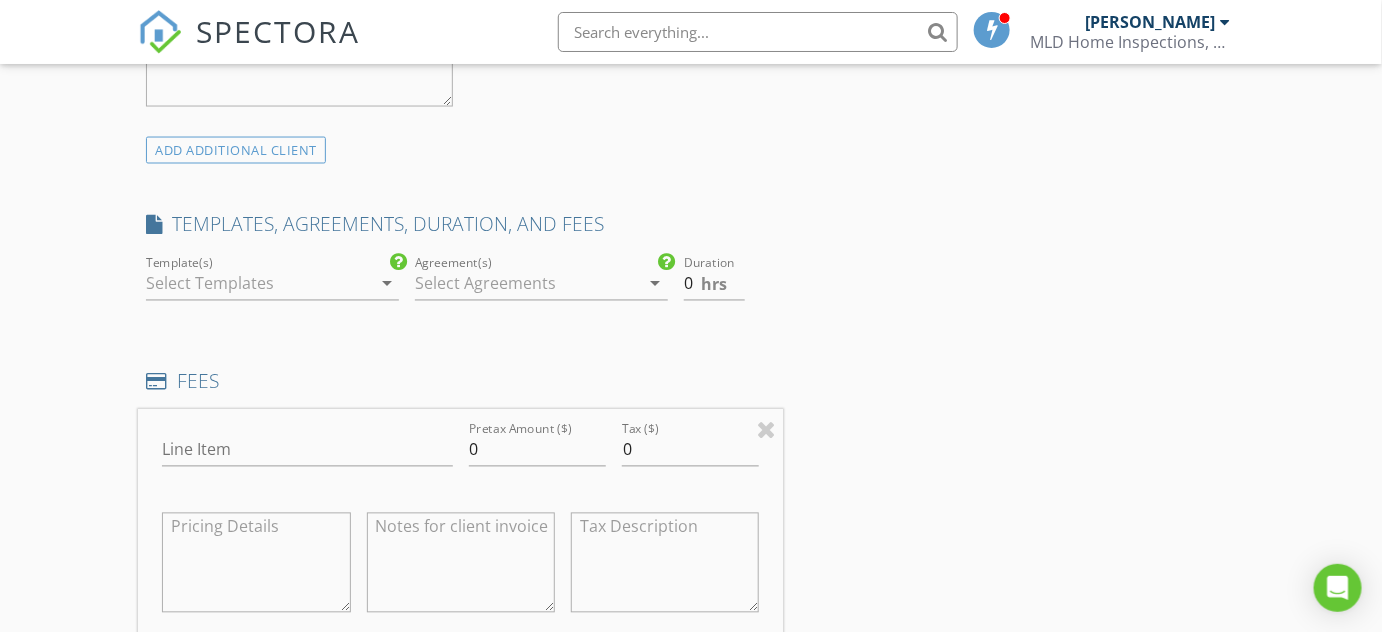 click on "arrow_drop_down" at bounding box center (387, 284) 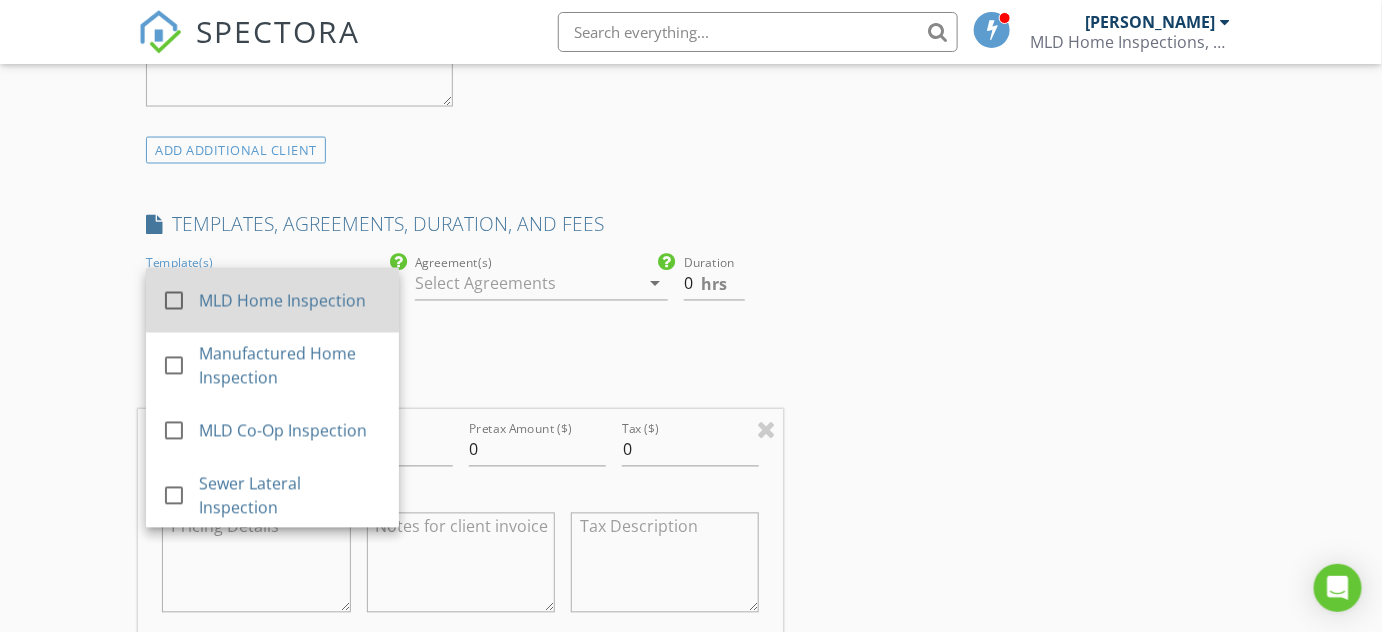 click at bounding box center (174, 301) 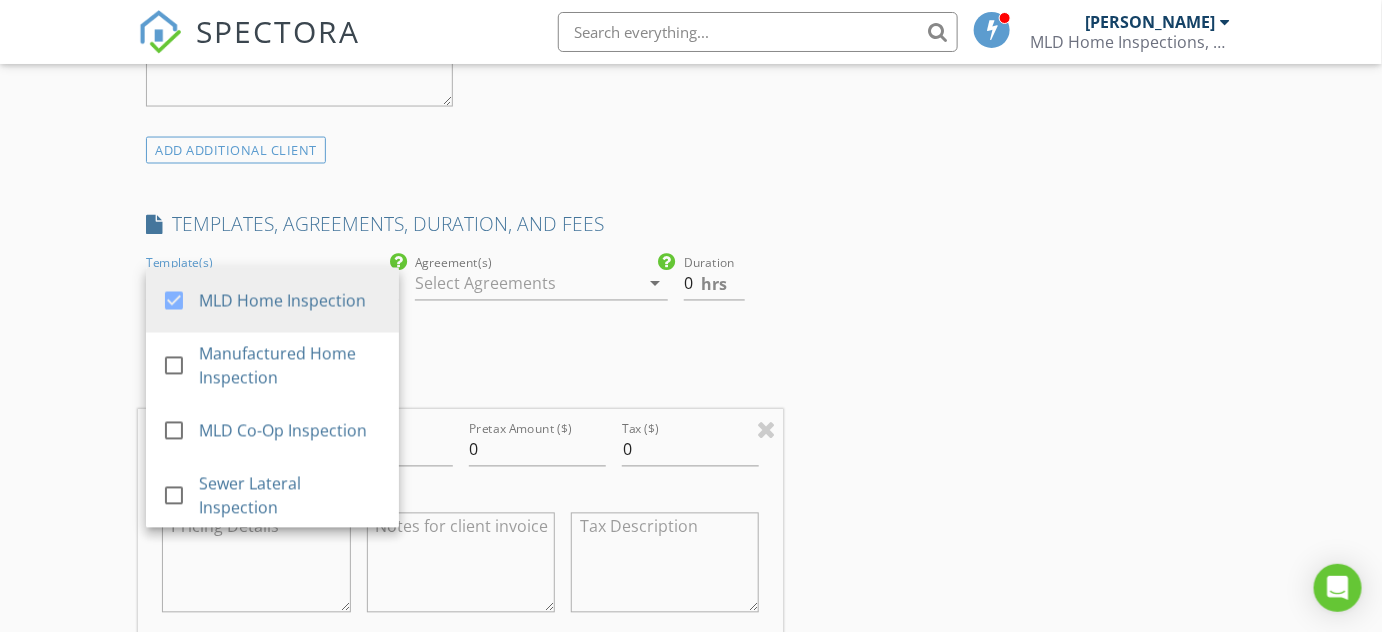 click on "INSPECTOR(S)
check_box   Luis Vasquez   PRIMARY   Luis Vasquez arrow_drop_down   check_box_outline_blank Luis Vasquez specifically requested
Date/Time
07/11/2025 8:00 AM
Location
Address Form   414 Miller Avenue, Brooklyn, NY, USA     Can't find your address?   Click here.
client
check_box Enable Client CC email for this inspection   Client Search     check_box_outline_blank Client is a Company/Organization     First Name Johnny   Last Name Lee   Email This email is invalid   CC Email   Phone 917-239-4089           Notes   Private Notes
ADD ADDITIONAL client
SERVICES
check_box_outline_blank   Residential Inspection   Visual / Non-Invasive Inspection check_box_outline_blank   Termite Inspection   Visual Inspection check_box_outline_blank   Sewer Scope Inspection" at bounding box center (691, 722) 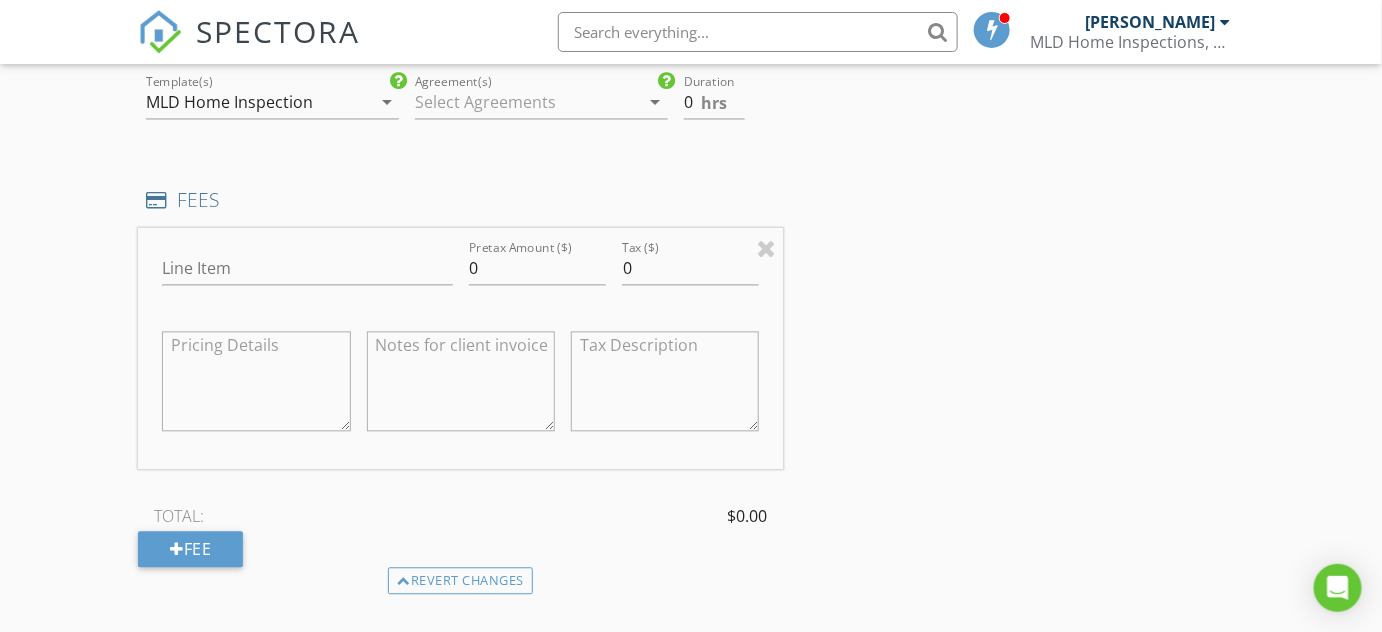 scroll, scrollTop: 1090, scrollLeft: 0, axis: vertical 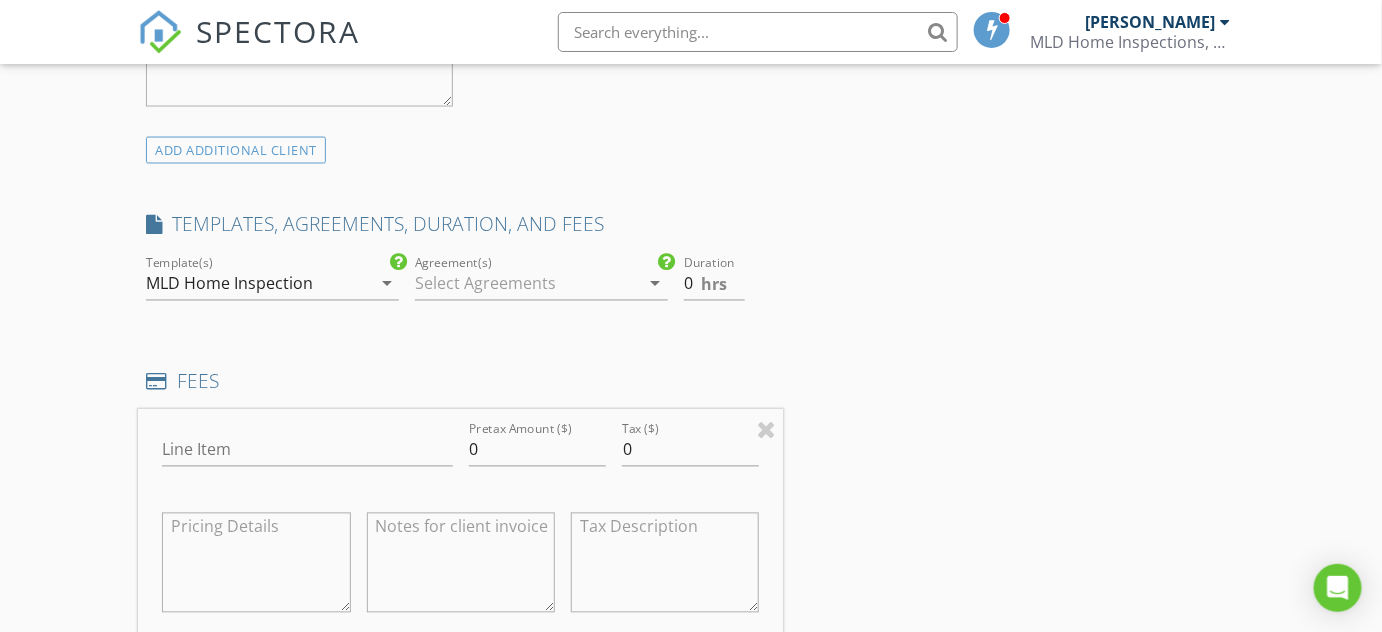 click on "arrow_drop_down" at bounding box center (656, 284) 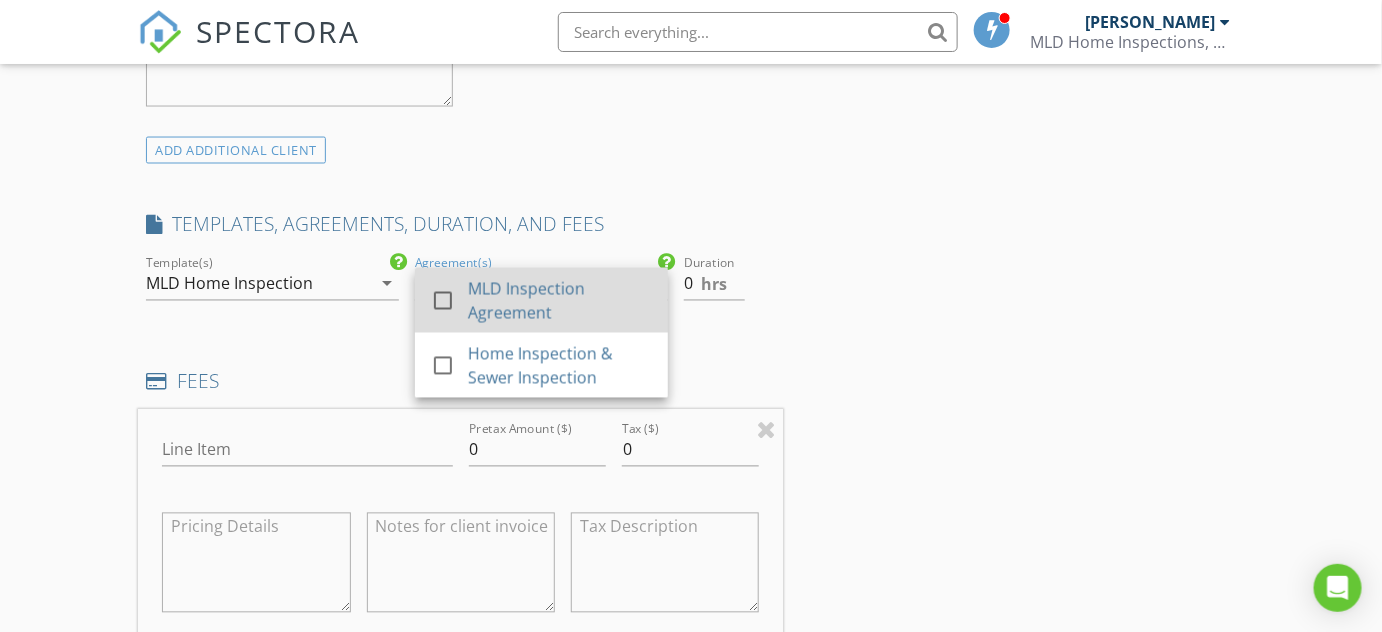 click at bounding box center [443, 301] 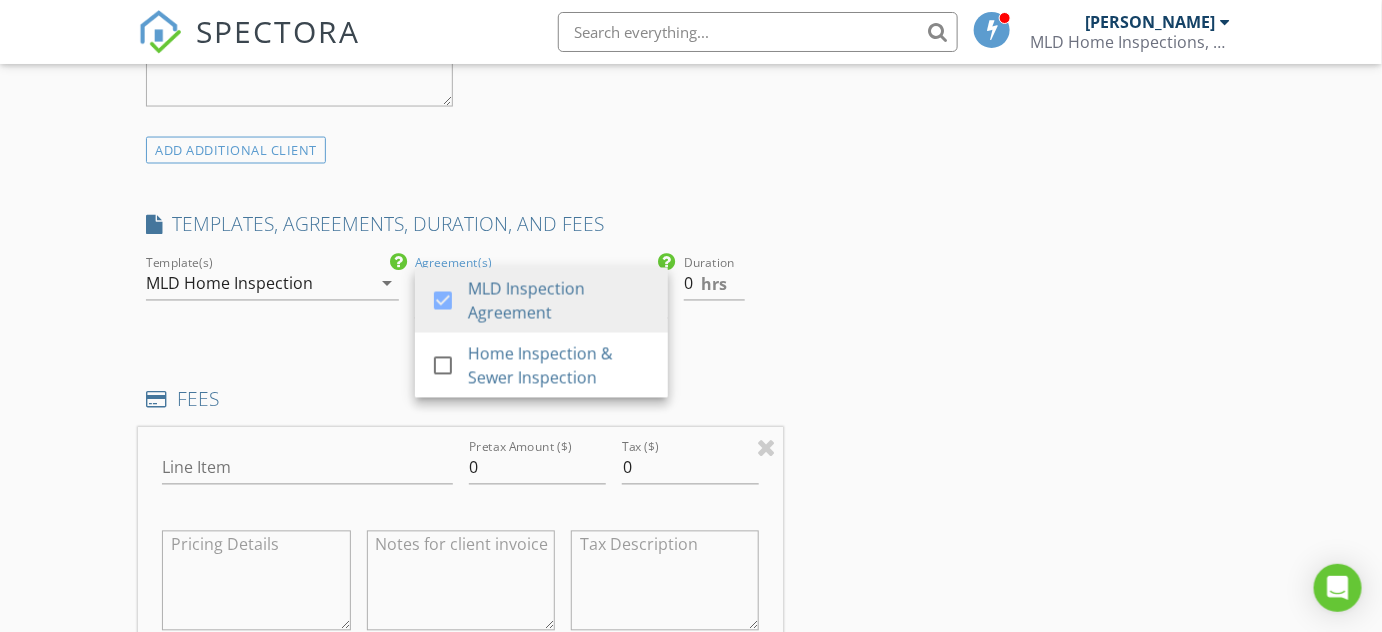 click on "INSPECTOR(S)
check_box   Luis Vasquez   PRIMARY   Luis Vasquez arrow_drop_down   check_box_outline_blank Luis Vasquez specifically requested
Date/Time
07/11/2025 8:00 AM
Location
Address Form   414 Miller Avenue, Brooklyn, NY, USA     Can't find your address?   Click here.
client
check_box Enable Client CC email for this inspection   Client Search     check_box_outline_blank Client is a Company/Organization     First Name Johnny   Last Name Lee   Email This email is invalid   CC Email   Phone 917-239-4089           Notes   Private Notes
ADD ADDITIONAL client
SERVICES
check_box_outline_blank   Residential Inspection   Visual / Non-Invasive Inspection check_box_outline_blank   Termite Inspection   Visual Inspection check_box_outline_blank   Sewer Scope Inspection" at bounding box center [691, 731] 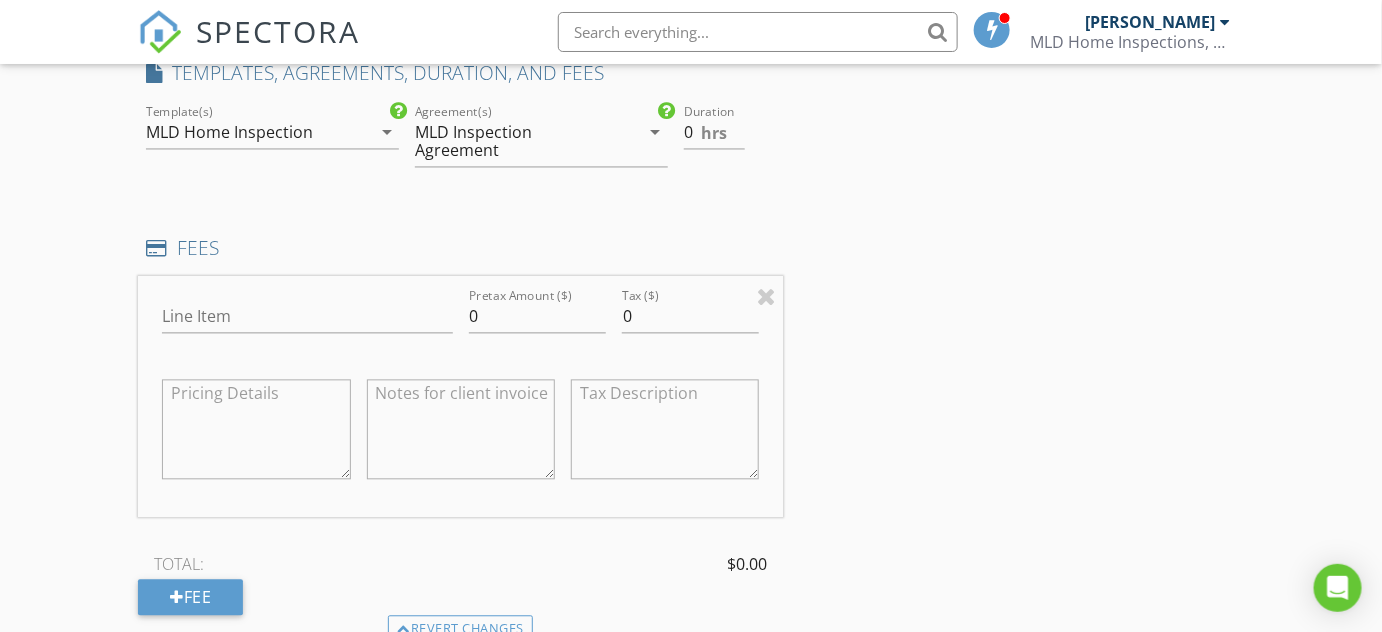scroll, scrollTop: 1272, scrollLeft: 0, axis: vertical 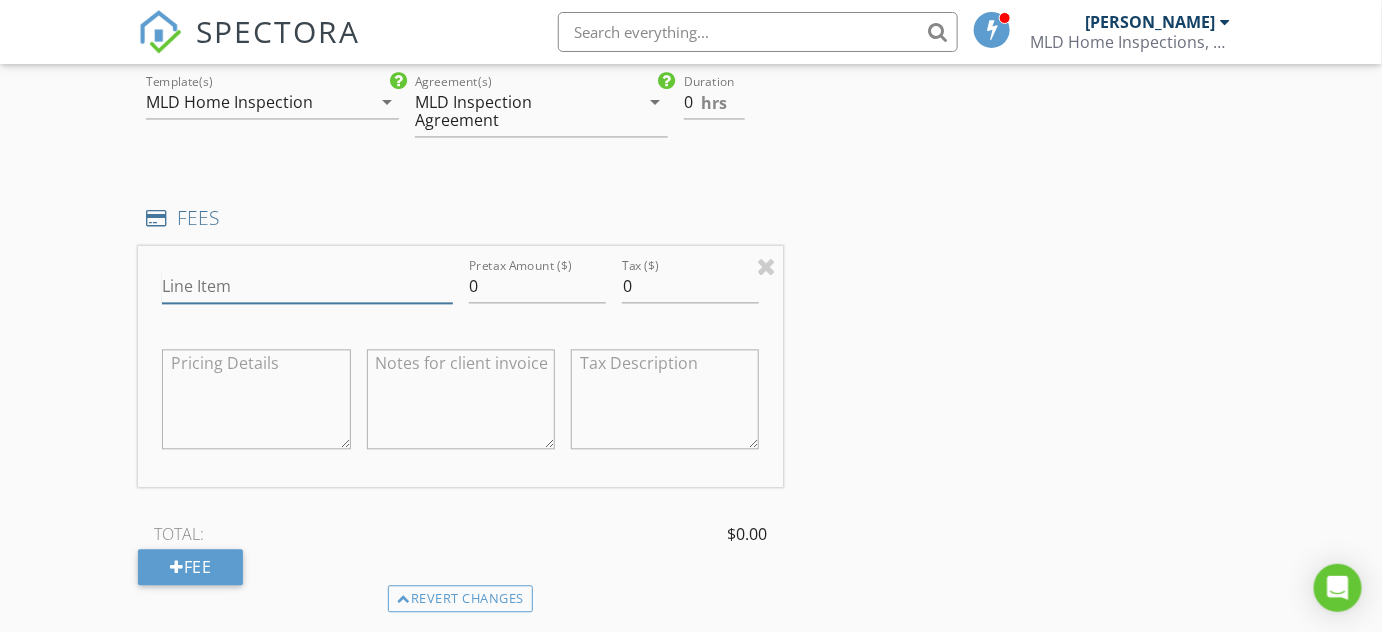 click on "Line Item" at bounding box center (307, 286) 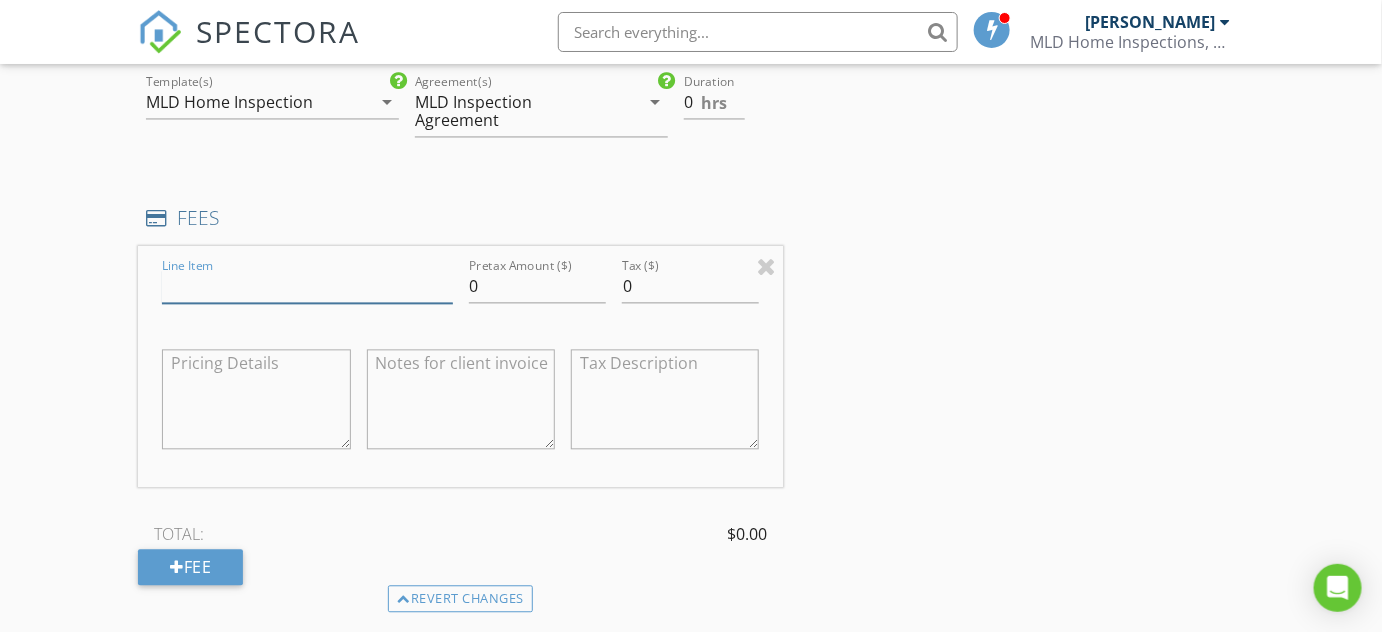 type on "Residential Inspection" 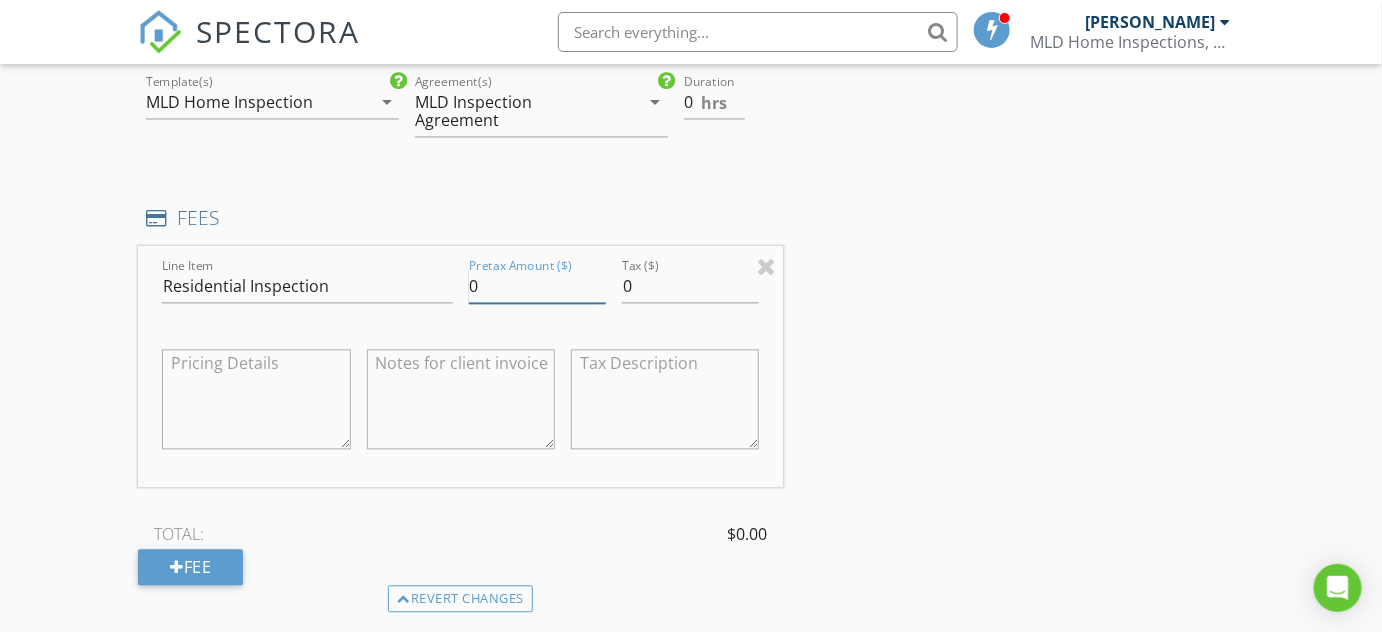 click on "0" at bounding box center [537, 286] 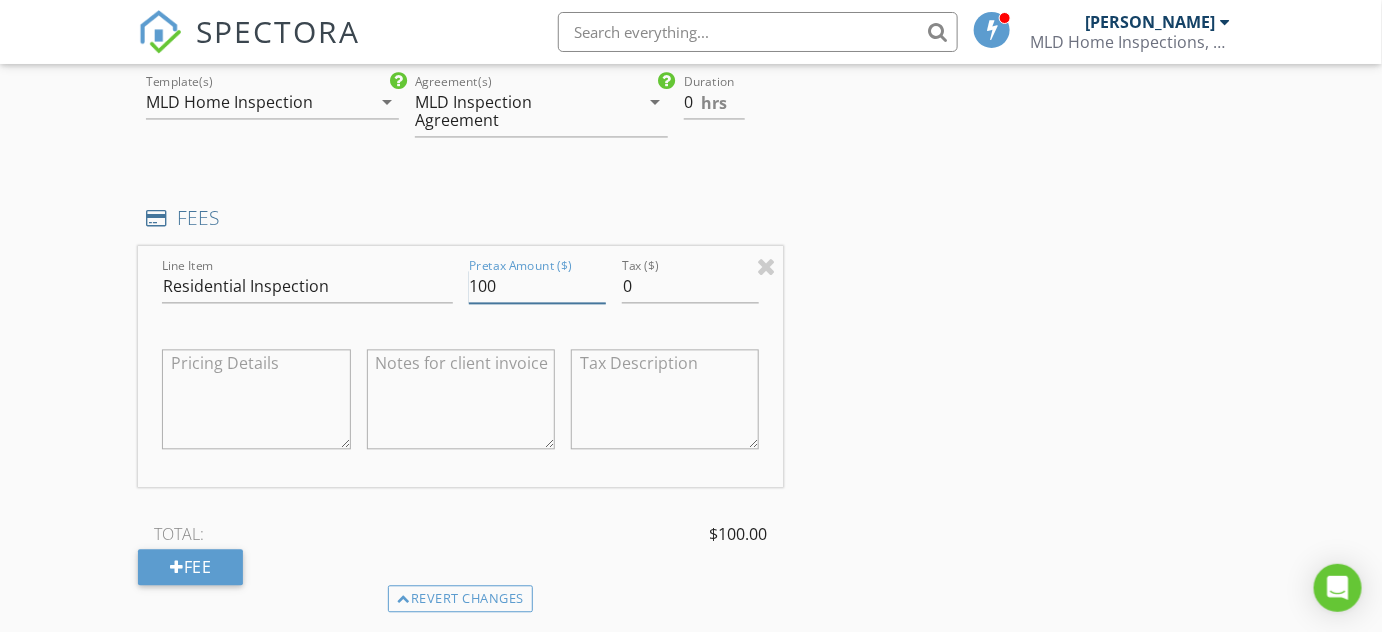 type on "100" 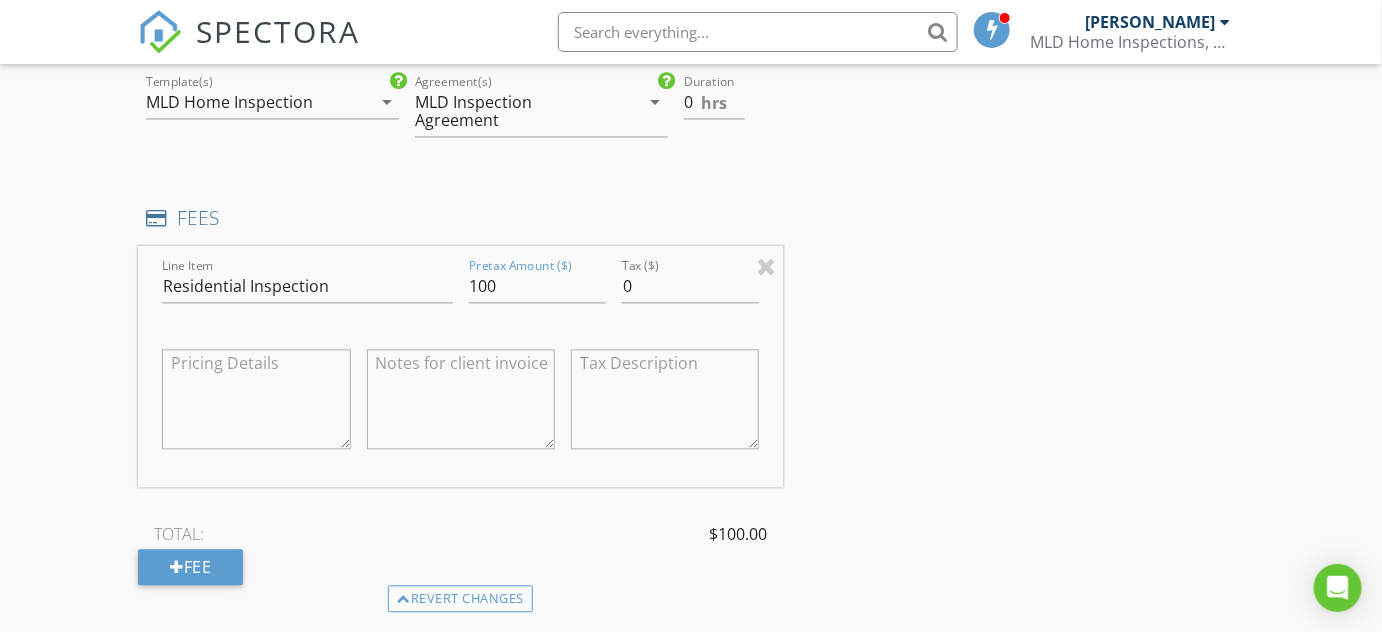 click at bounding box center [665, 399] 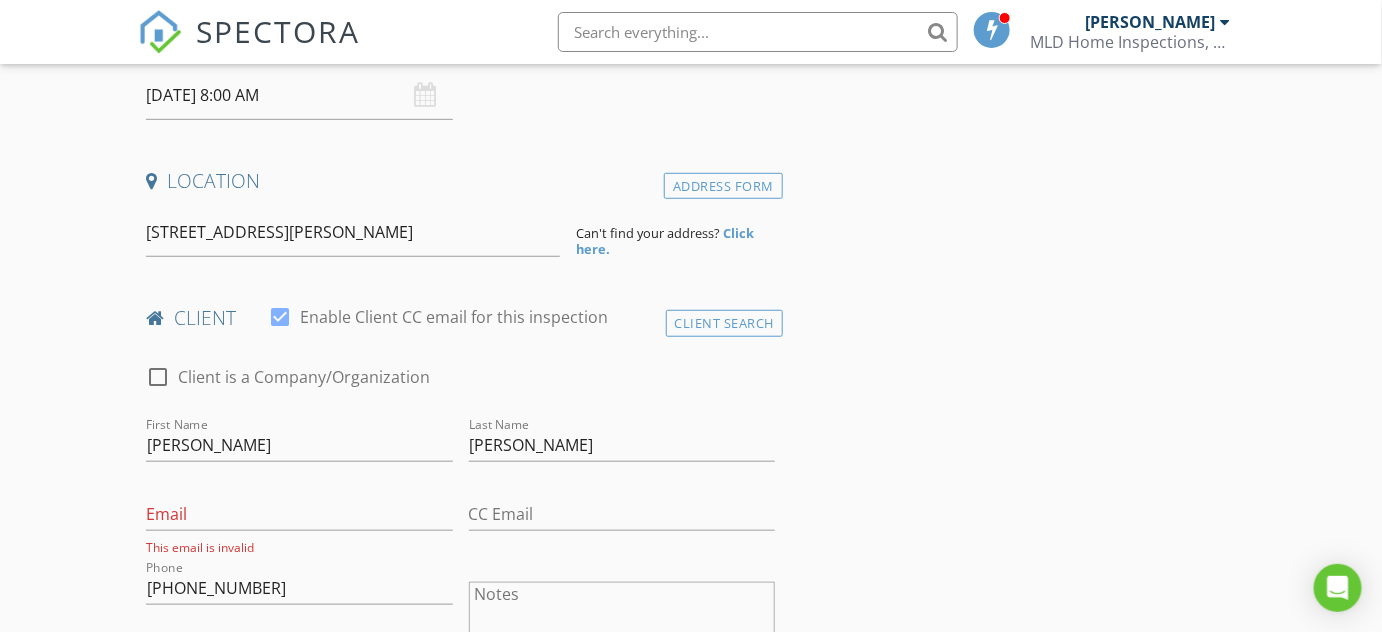 scroll, scrollTop: 363, scrollLeft: 0, axis: vertical 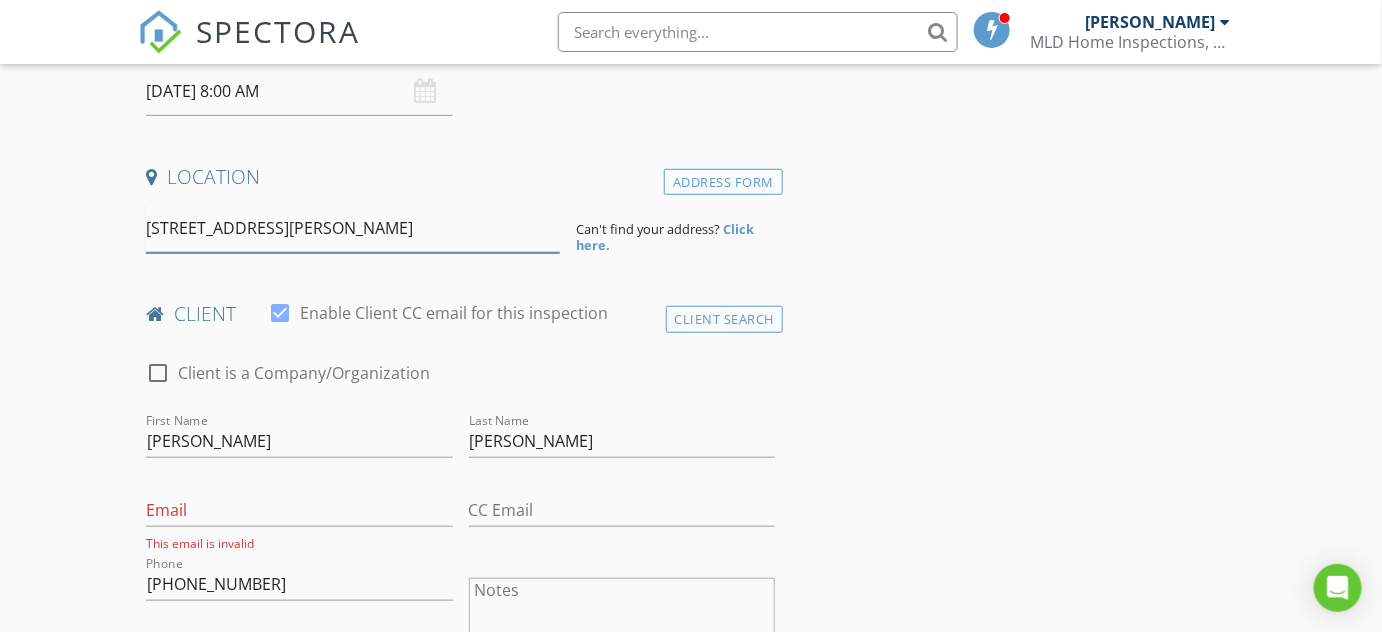 click on "414 Miller Avenue, Brooklyn, NY, USA" at bounding box center (353, 228) 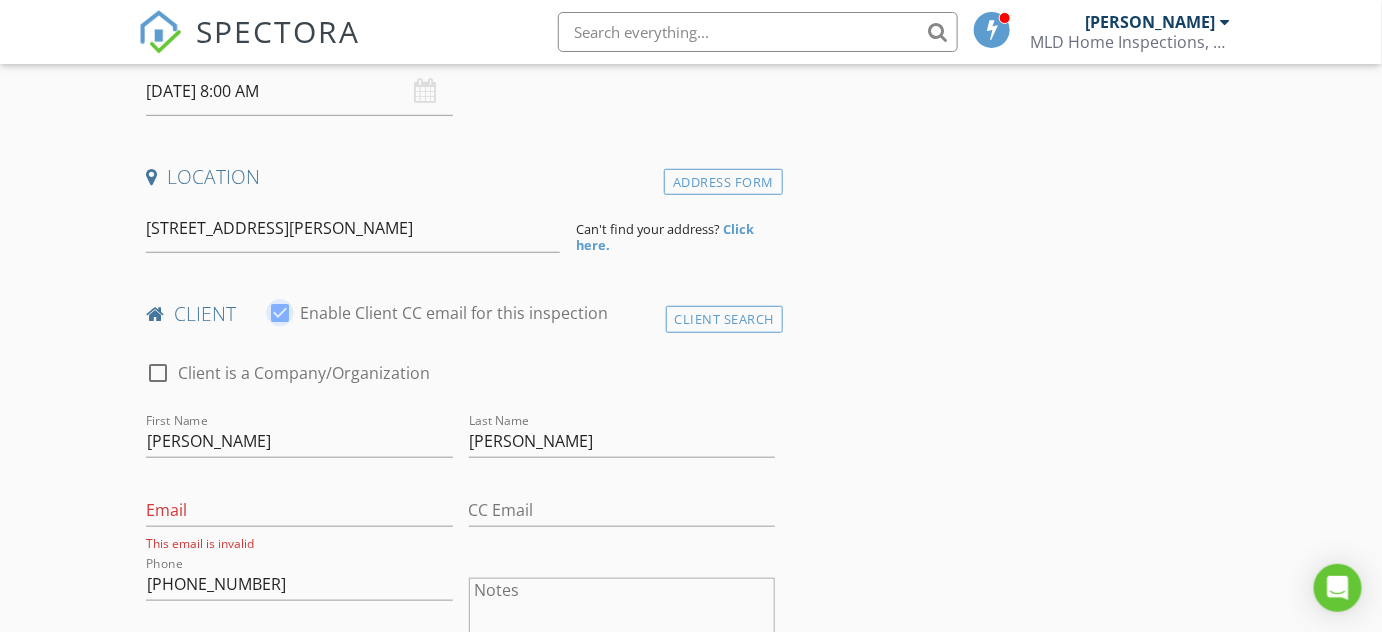 click on "Click here." at bounding box center [665, 237] 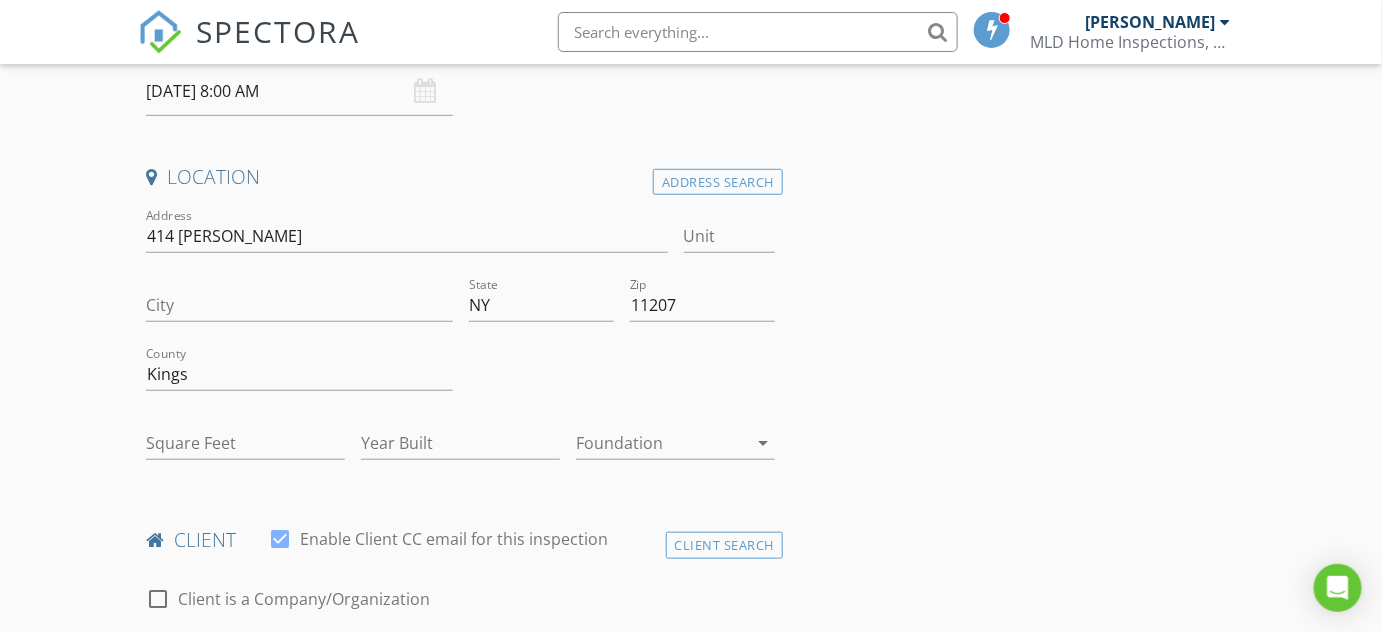 type on "[GEOGRAPHIC_DATA]" 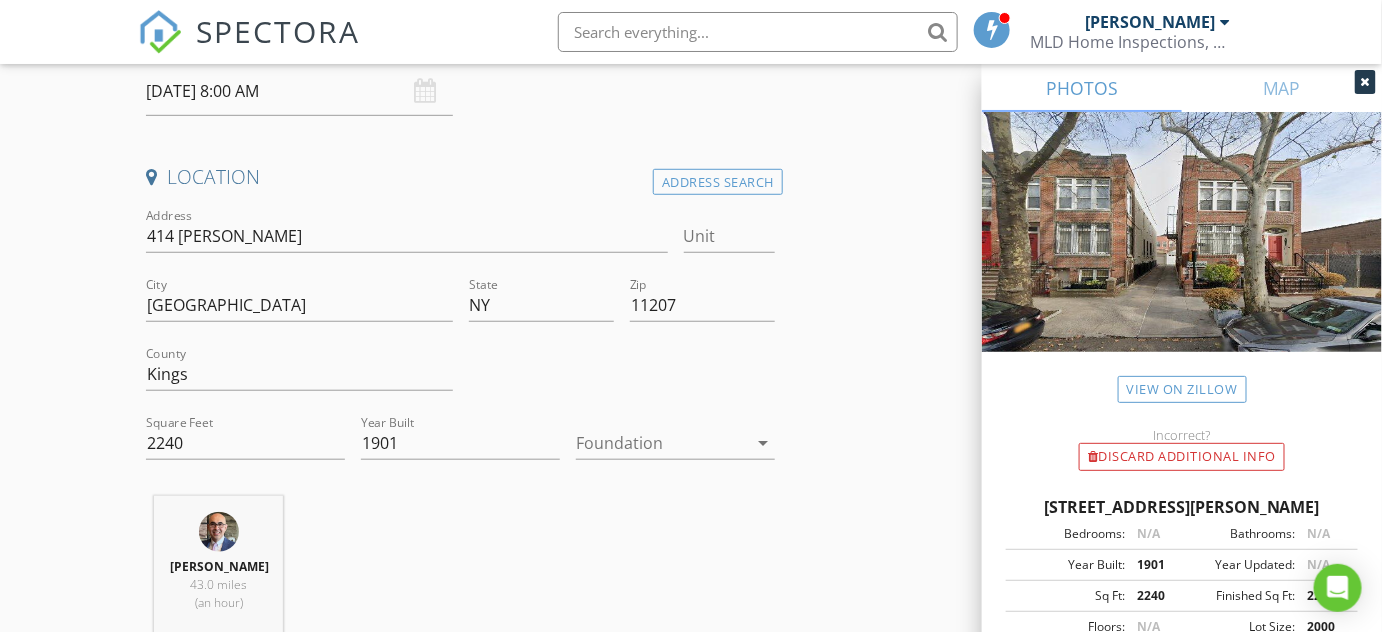 click on "arrow_drop_down" at bounding box center (763, 443) 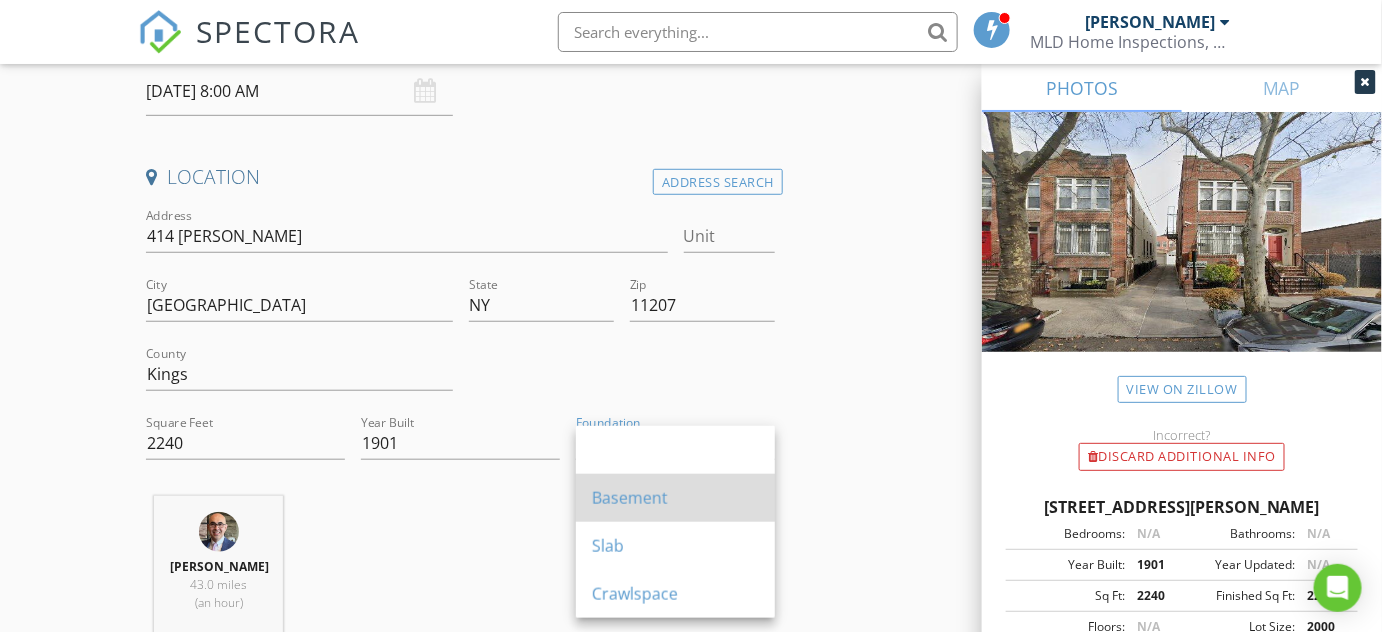 click on "Basement" at bounding box center [675, 498] 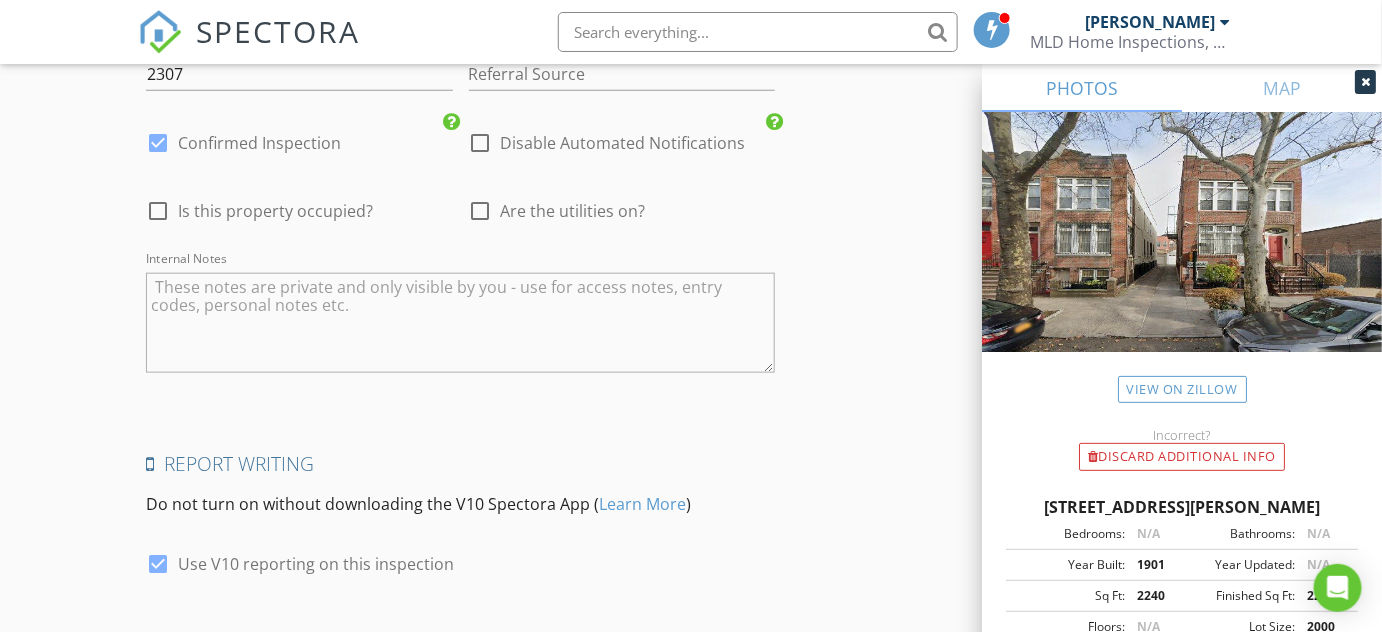 scroll, scrollTop: 3232, scrollLeft: 0, axis: vertical 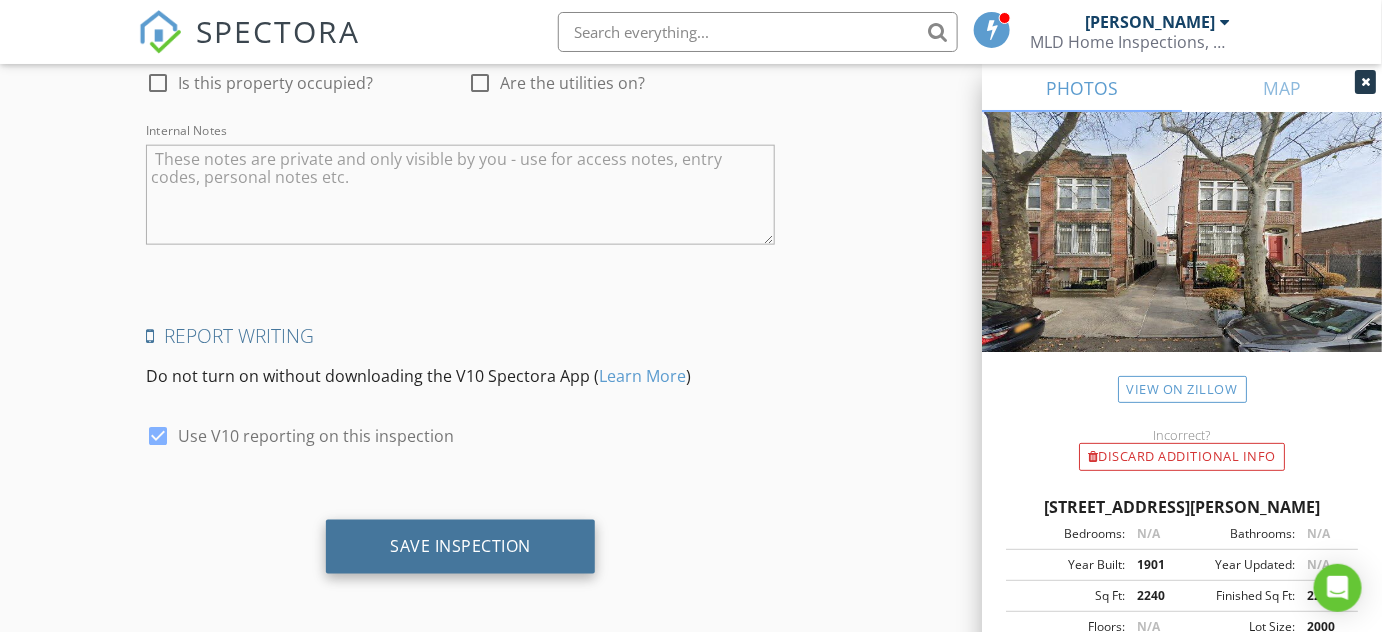click on "Save Inspection" at bounding box center [460, 547] 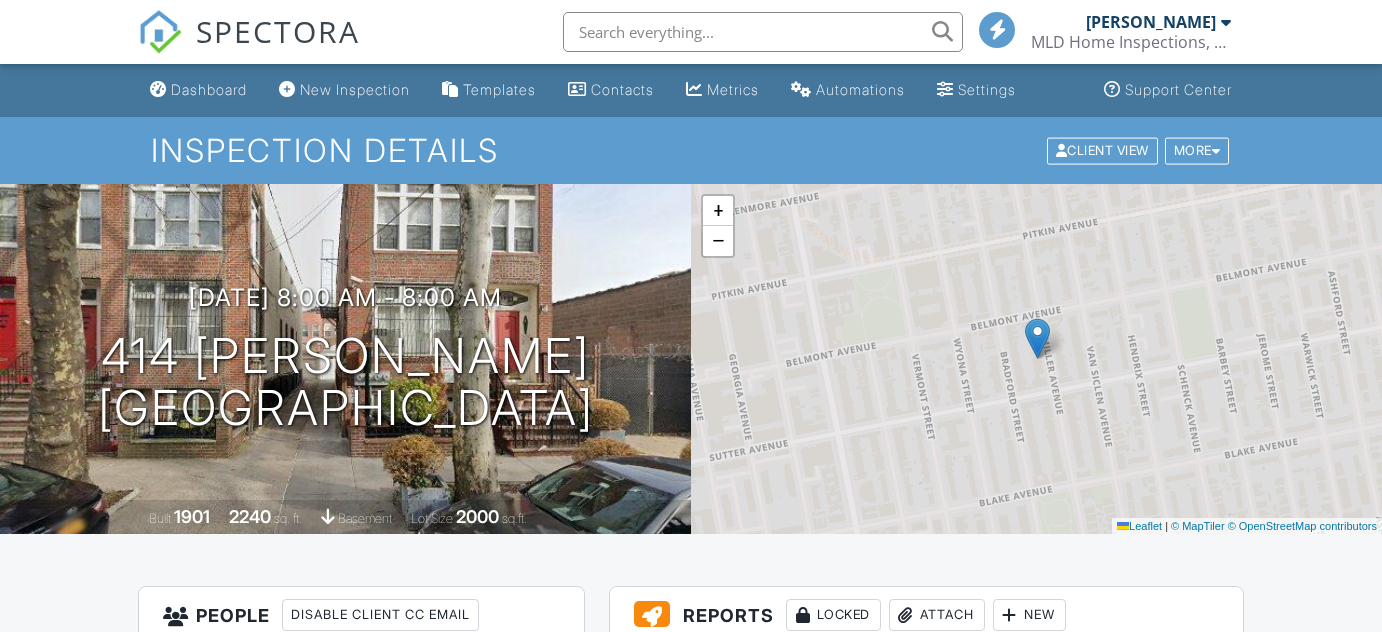 scroll, scrollTop: 0, scrollLeft: 0, axis: both 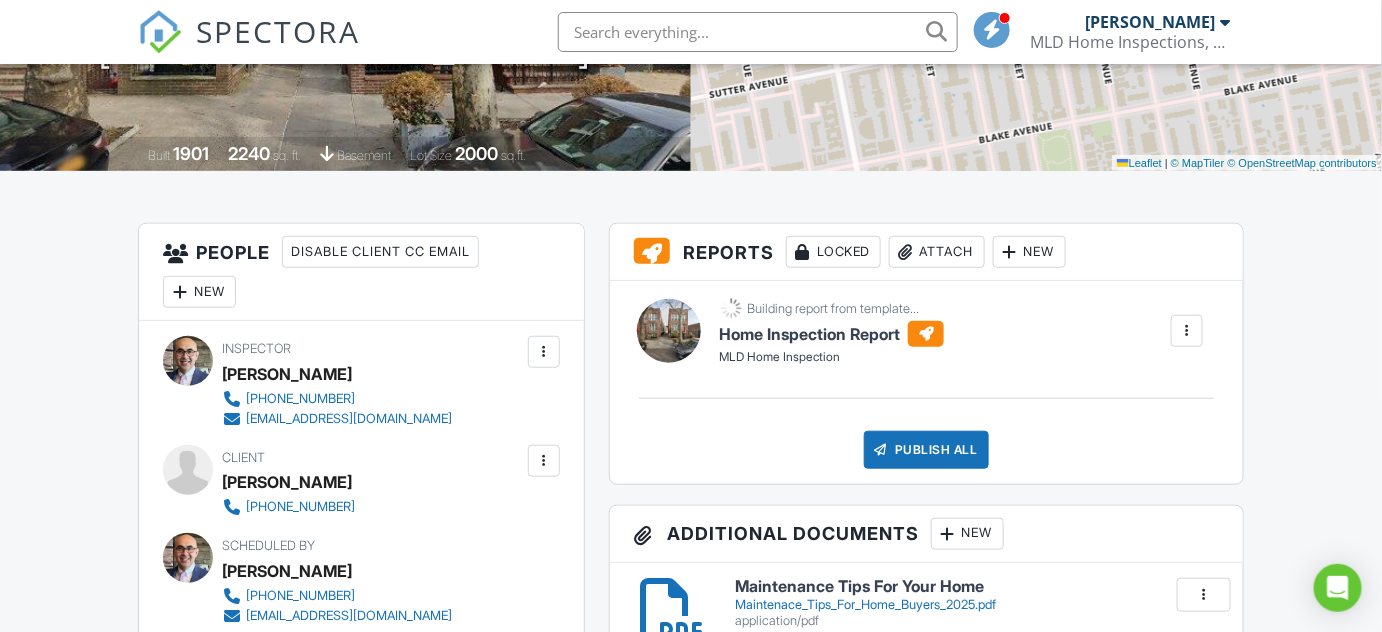 click at bounding box center [1187, 331] 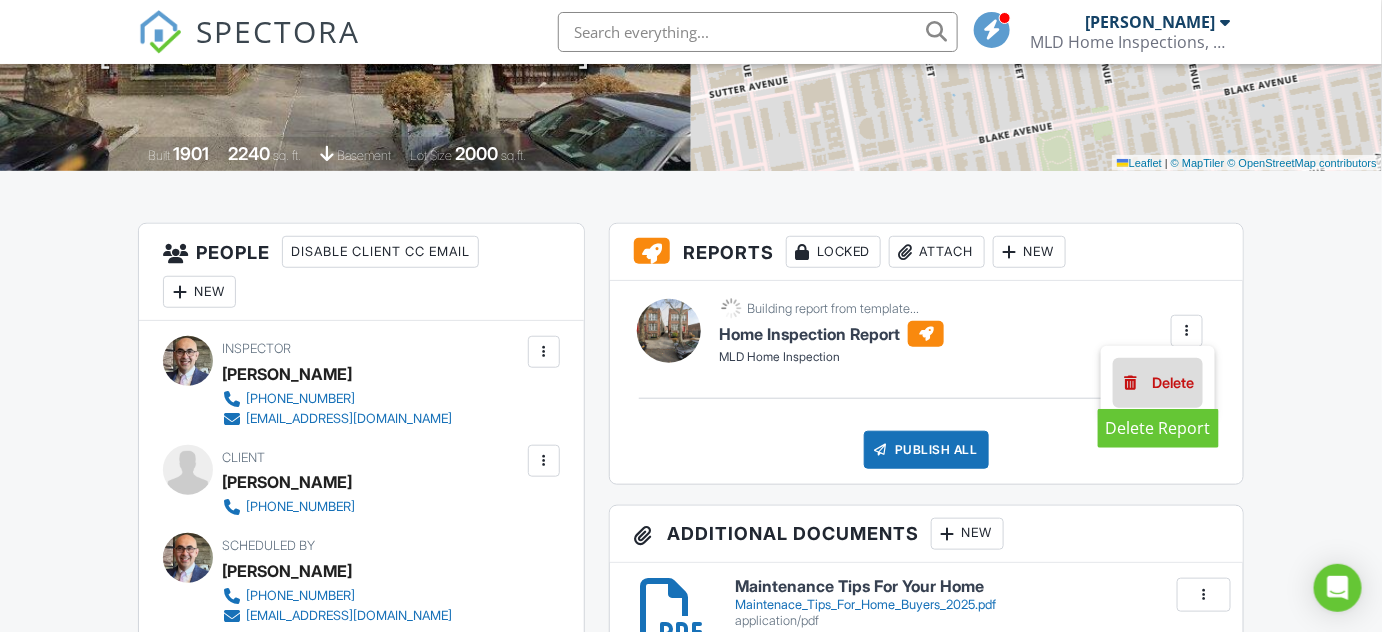click on "Delete" at bounding box center [1174, 383] 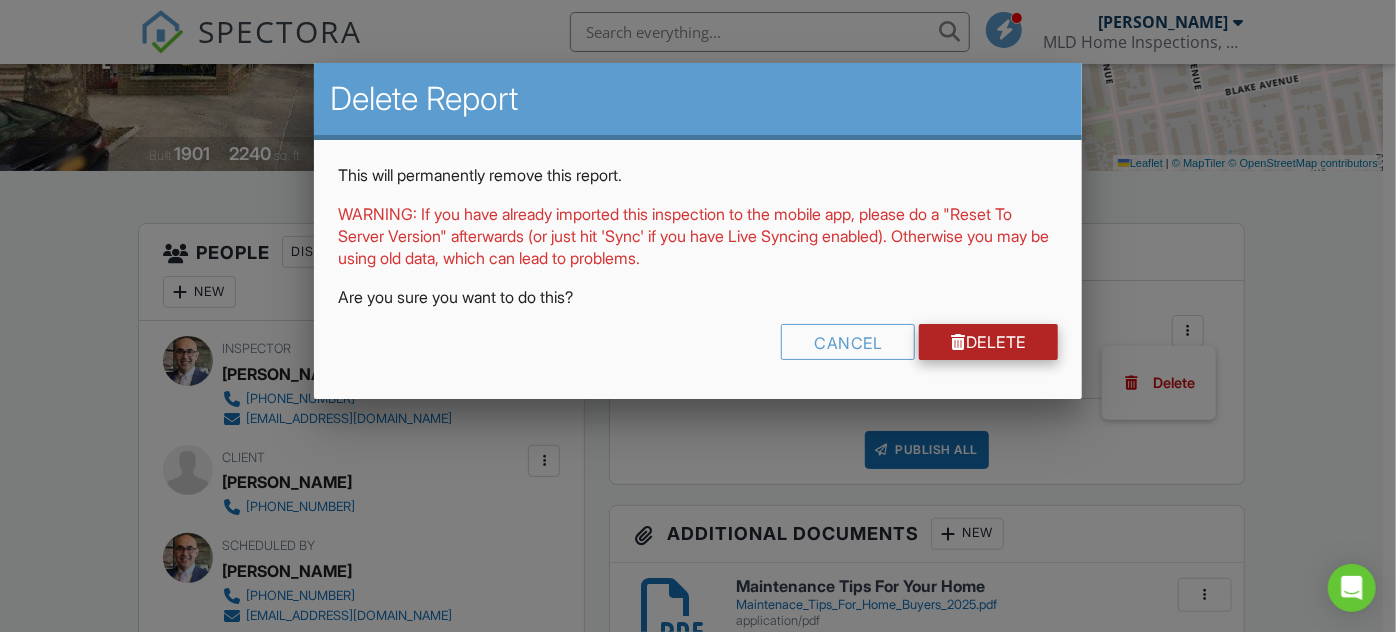 click on "Delete" at bounding box center [988, 342] 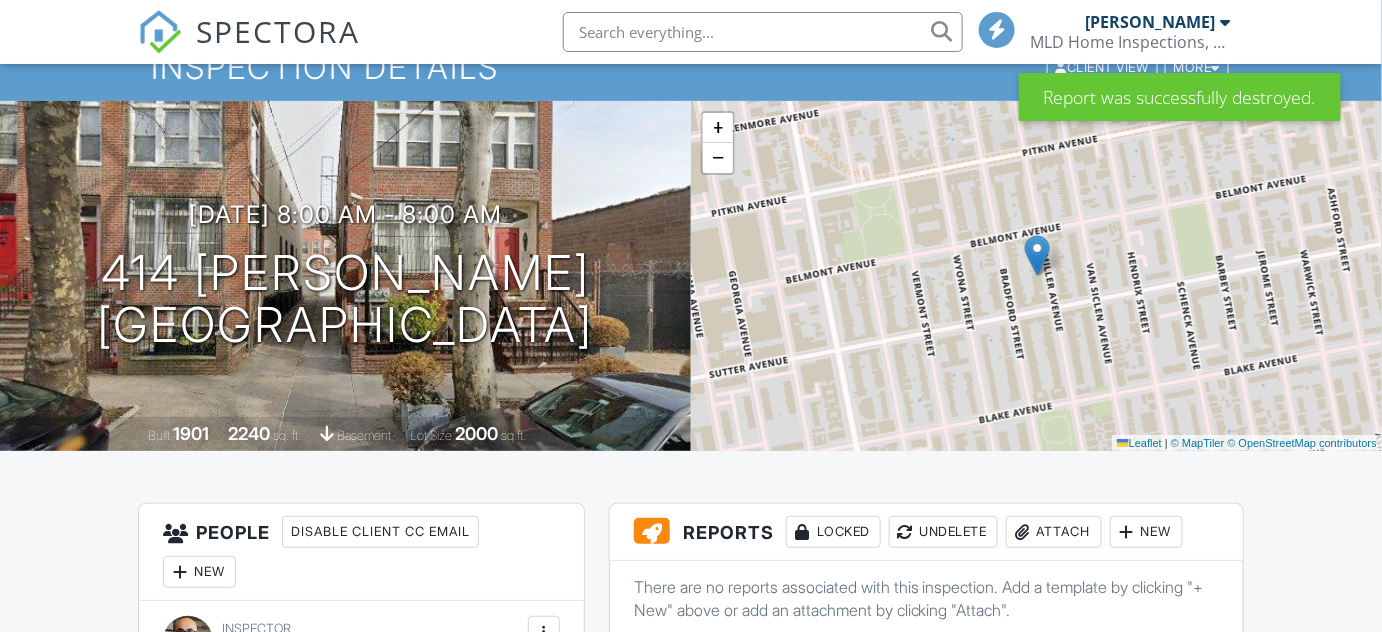 scroll, scrollTop: 363, scrollLeft: 0, axis: vertical 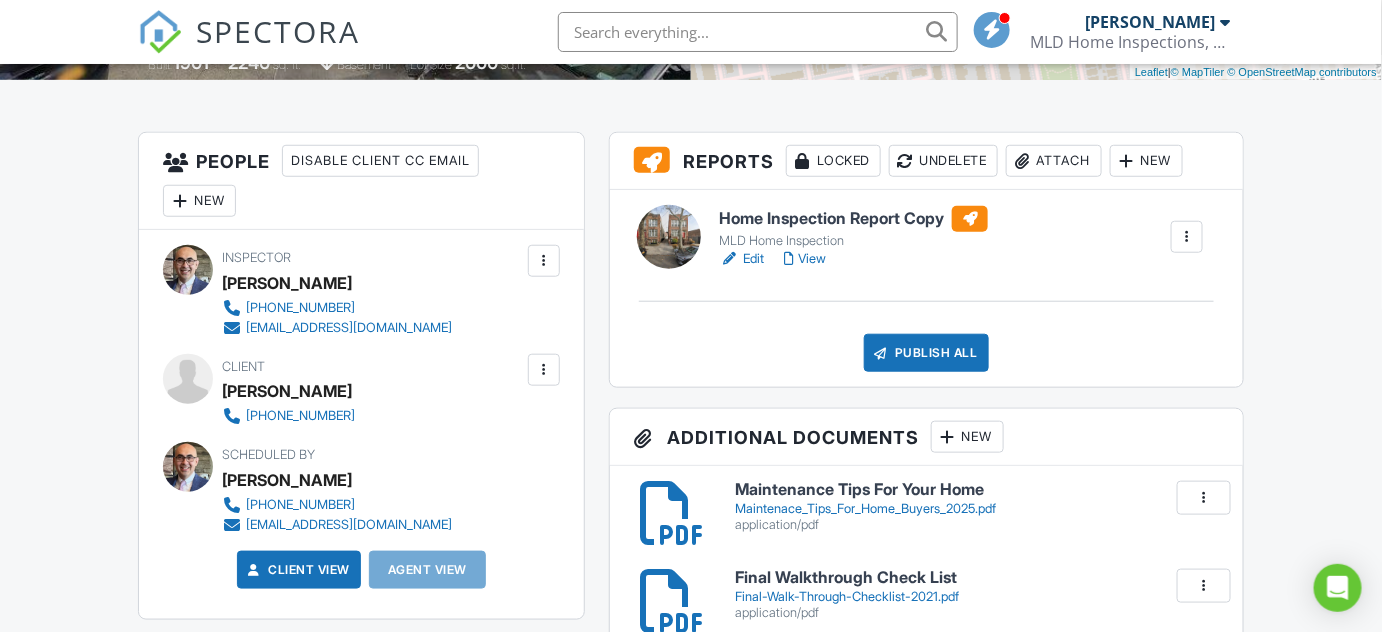 click on "View" at bounding box center [805, 259] 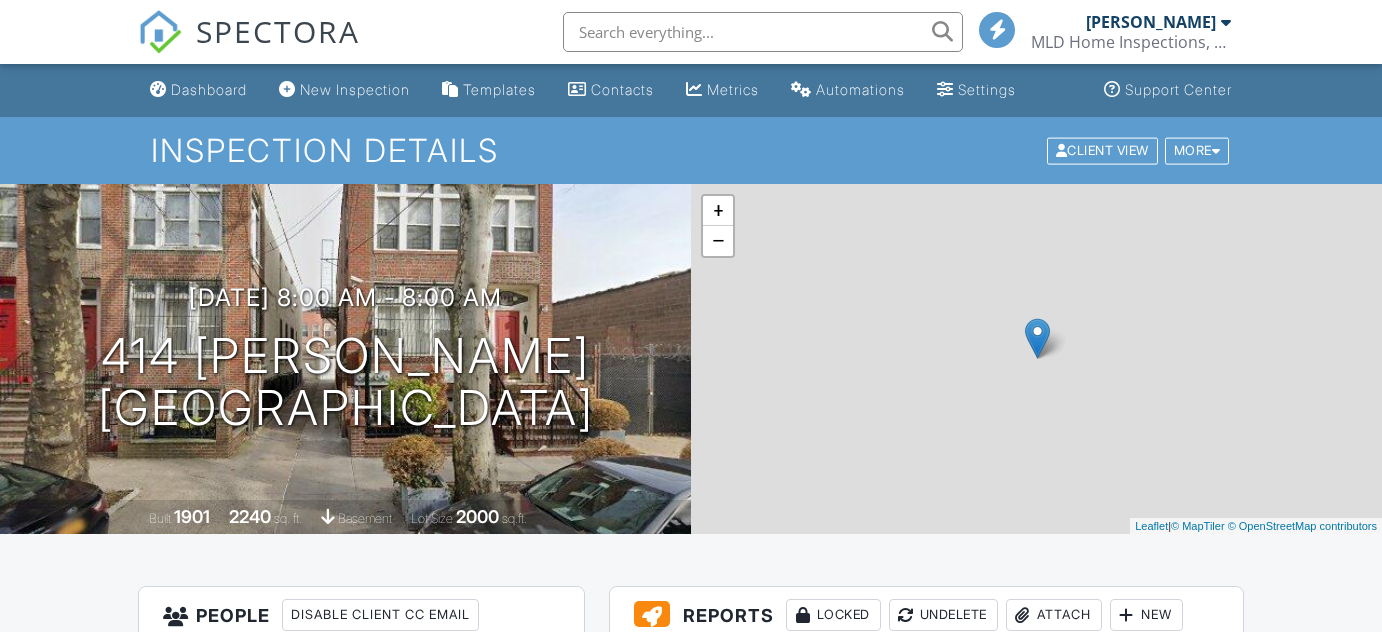 scroll, scrollTop: 0, scrollLeft: 0, axis: both 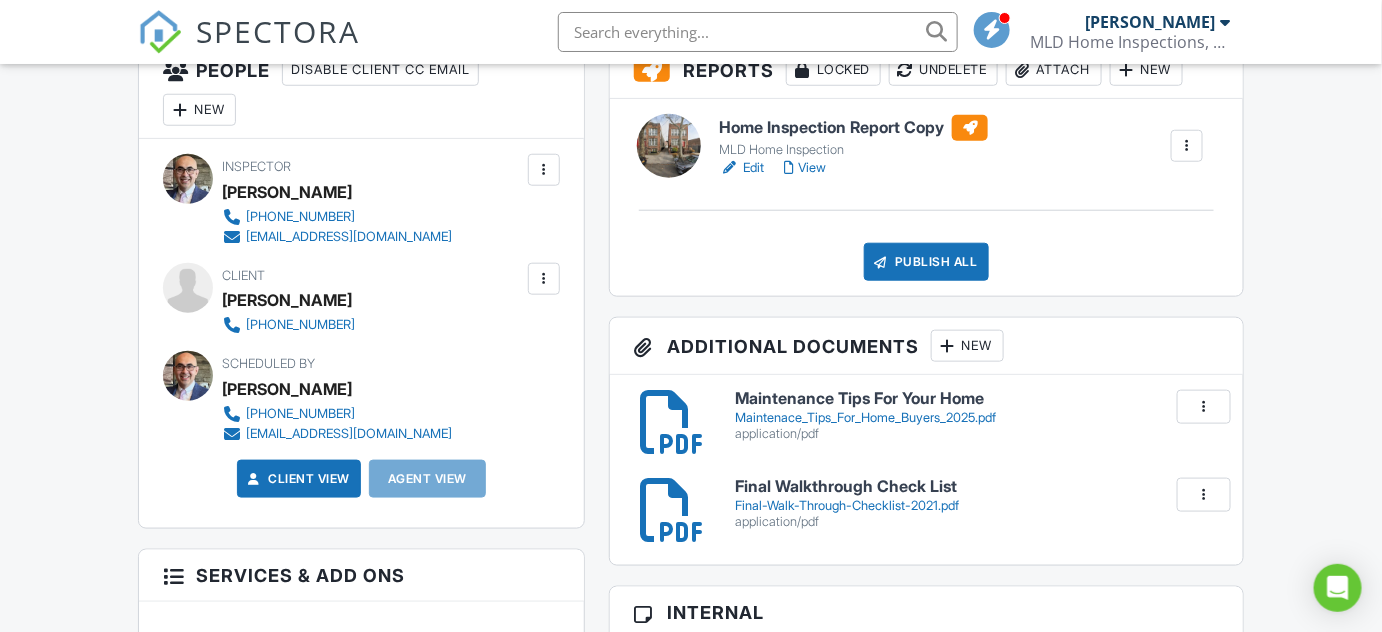 click on "Edit" at bounding box center (741, 168) 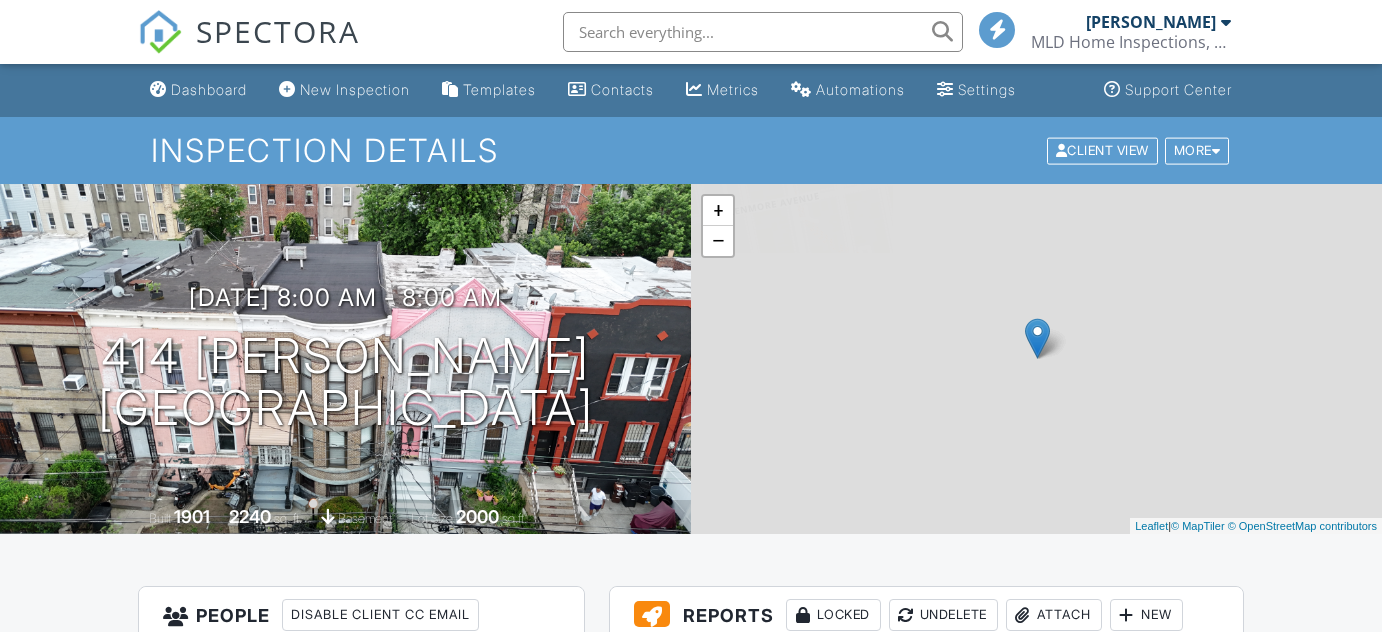 scroll, scrollTop: 0, scrollLeft: 0, axis: both 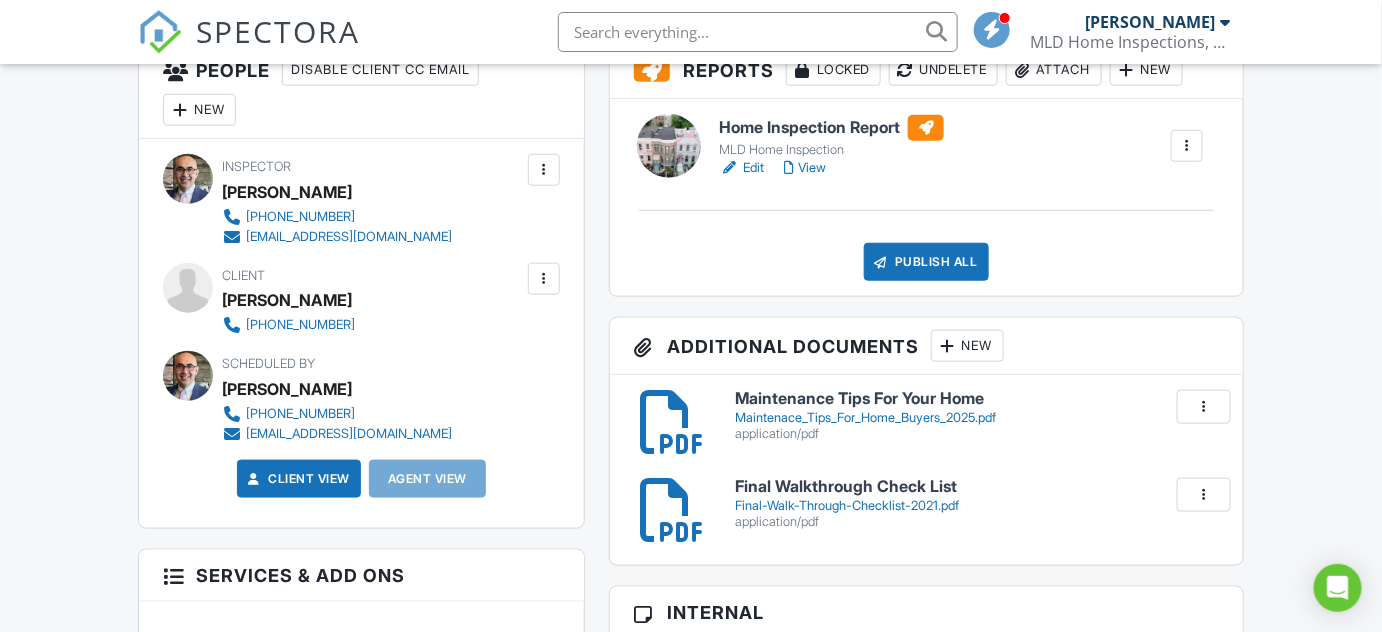 click at bounding box center (544, 279) 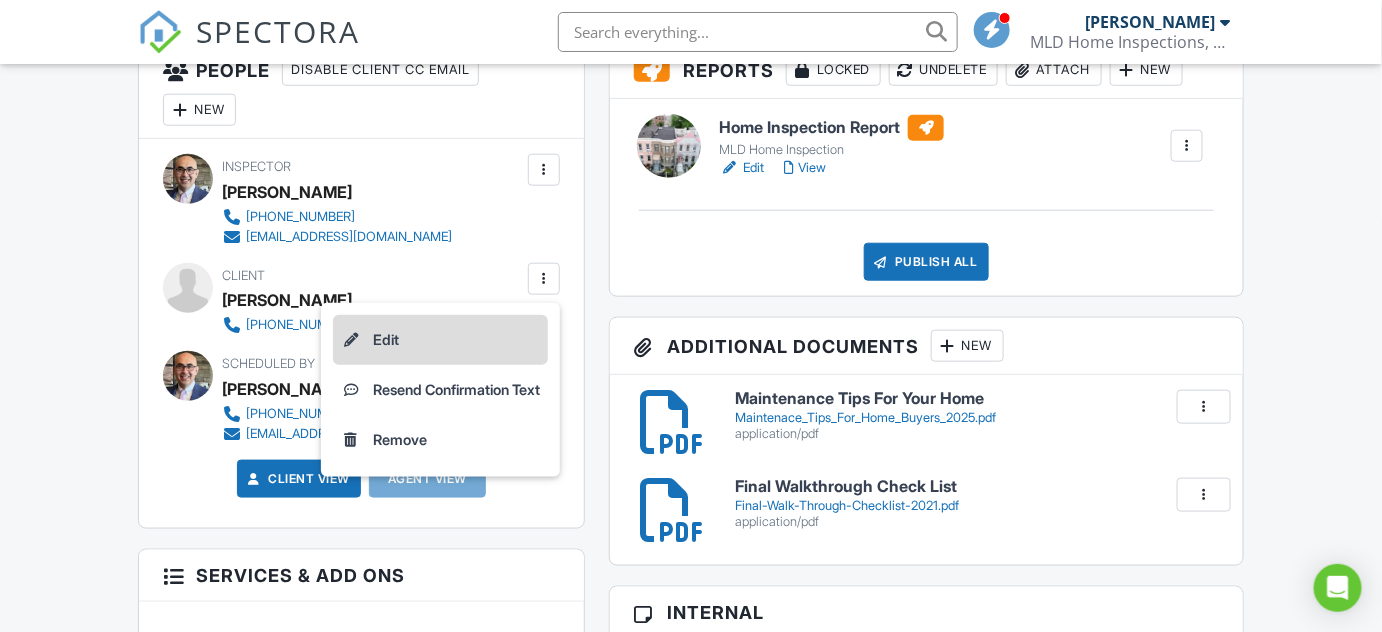 click on "Edit" at bounding box center [440, 340] 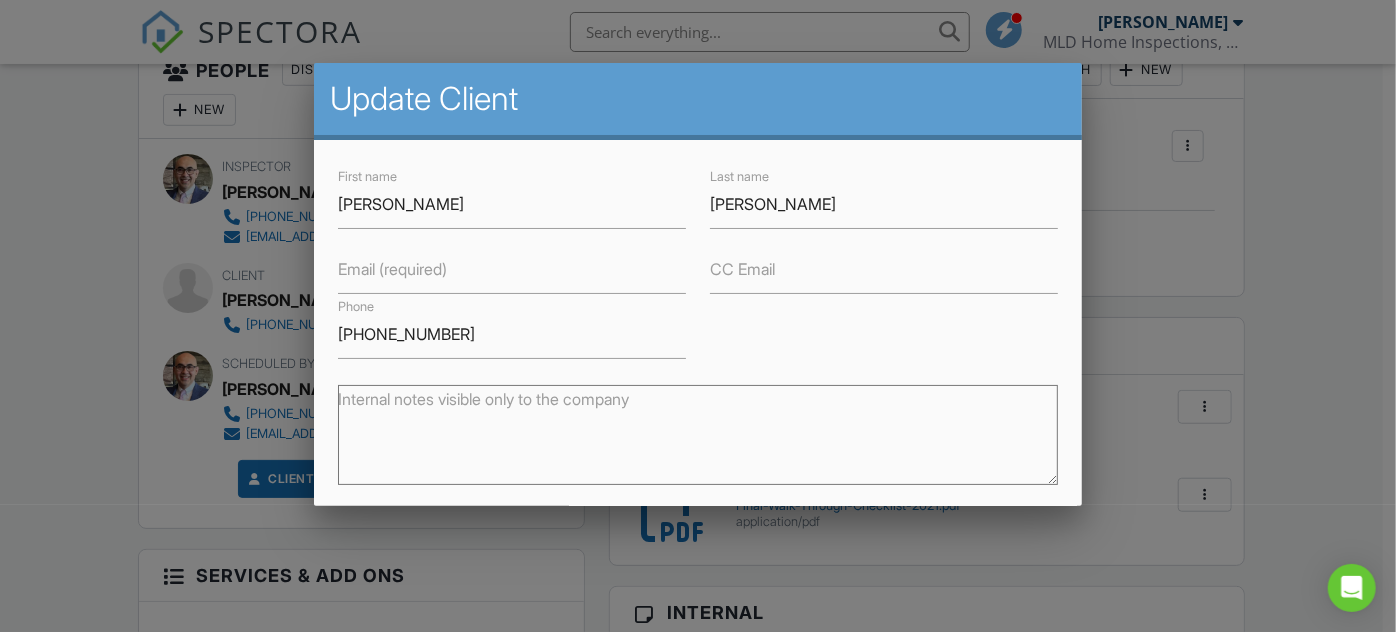 click on "Email (required)" at bounding box center [392, 269] 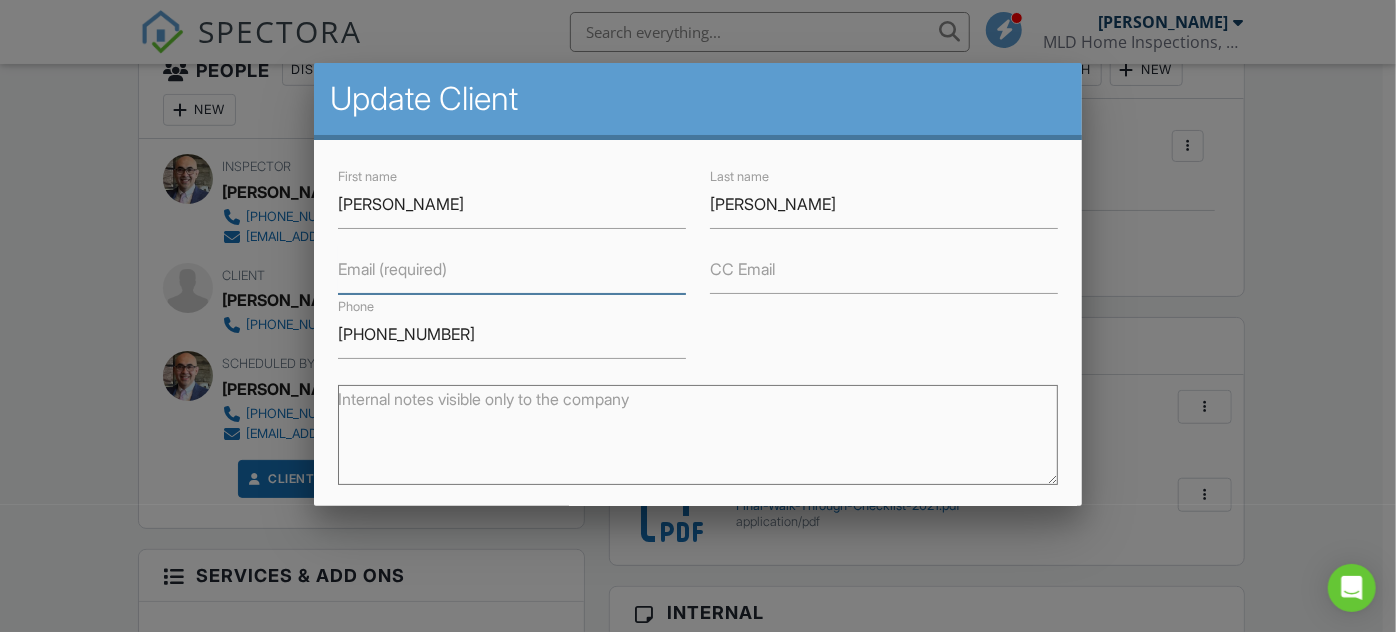 click on "Email (required)" at bounding box center (512, 269) 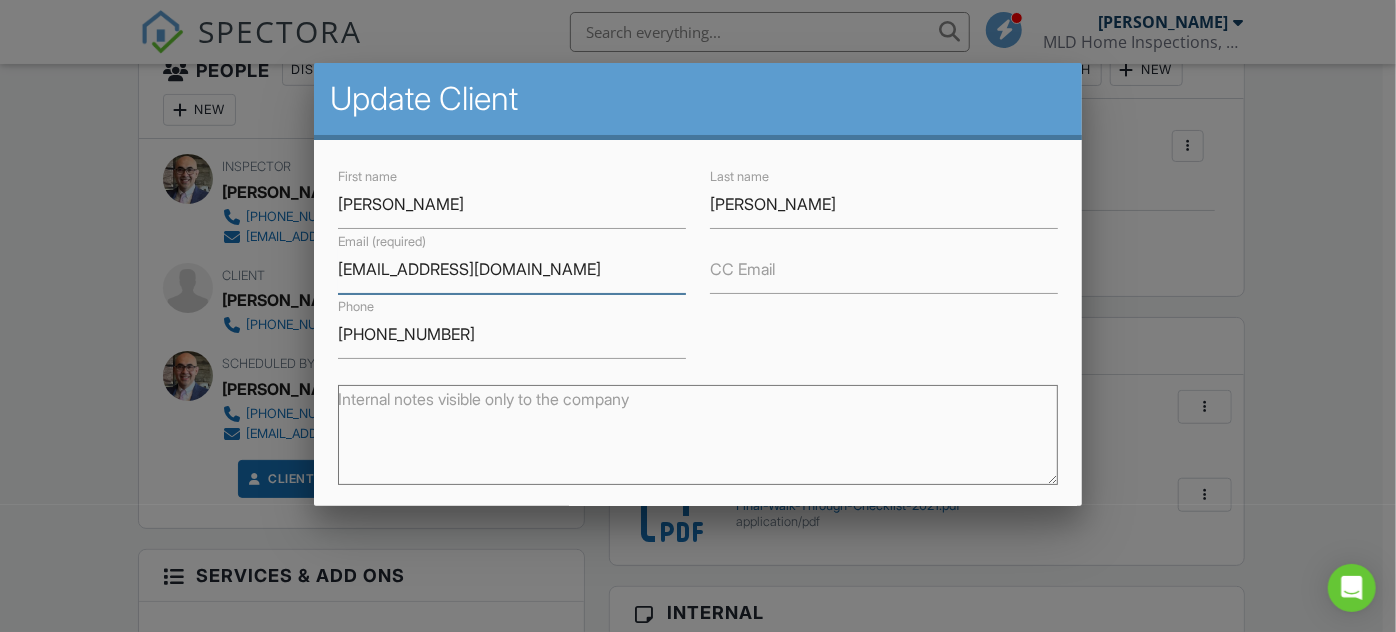 type on "[EMAIL_ADDRESS][DOMAIN_NAME]" 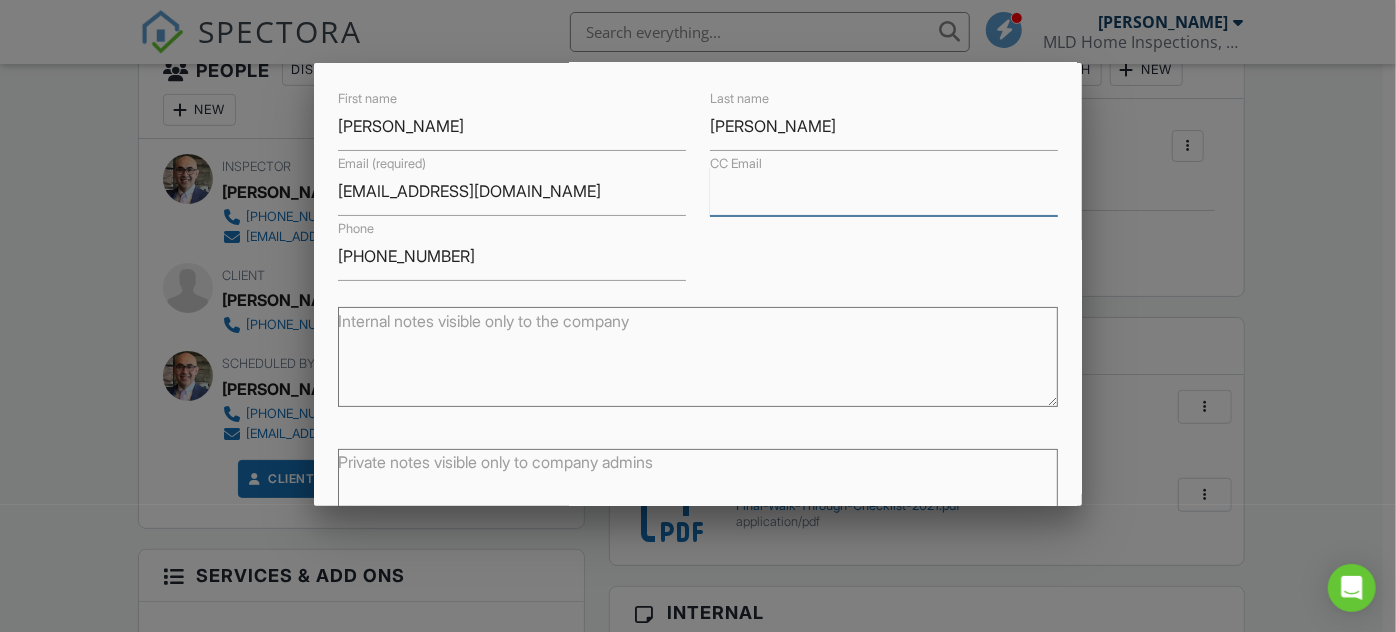 scroll, scrollTop: 210, scrollLeft: 0, axis: vertical 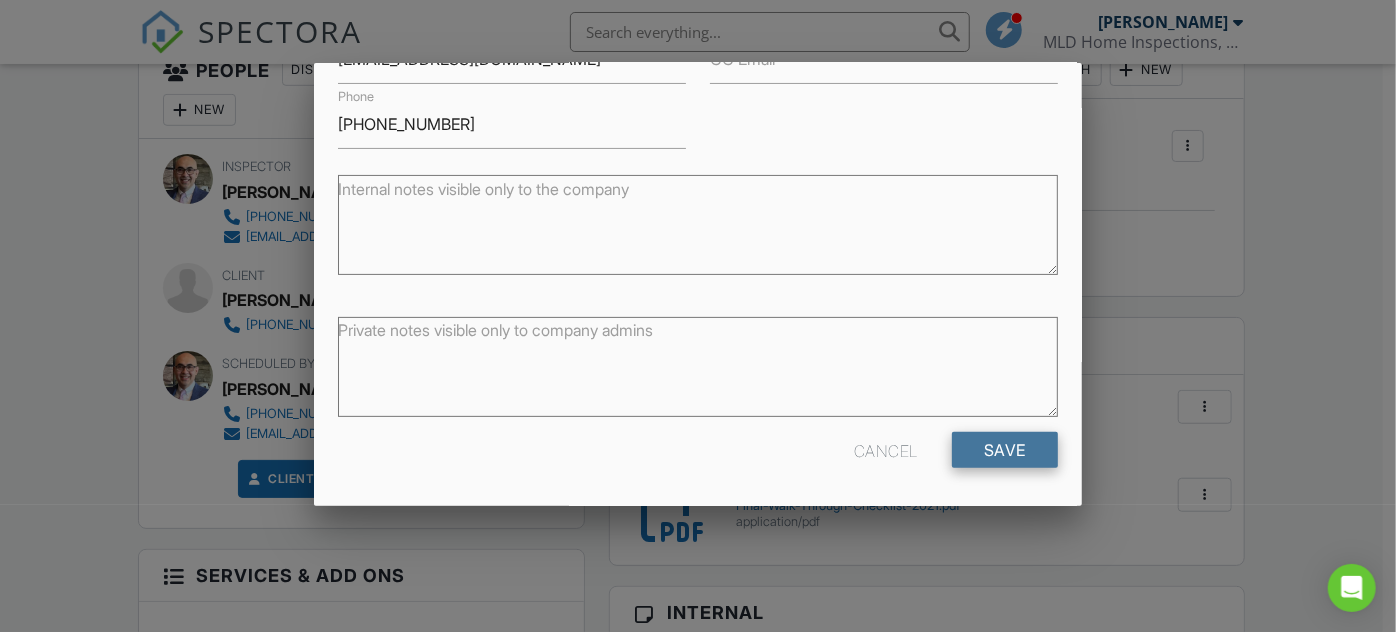 click on "Save" at bounding box center [1005, 450] 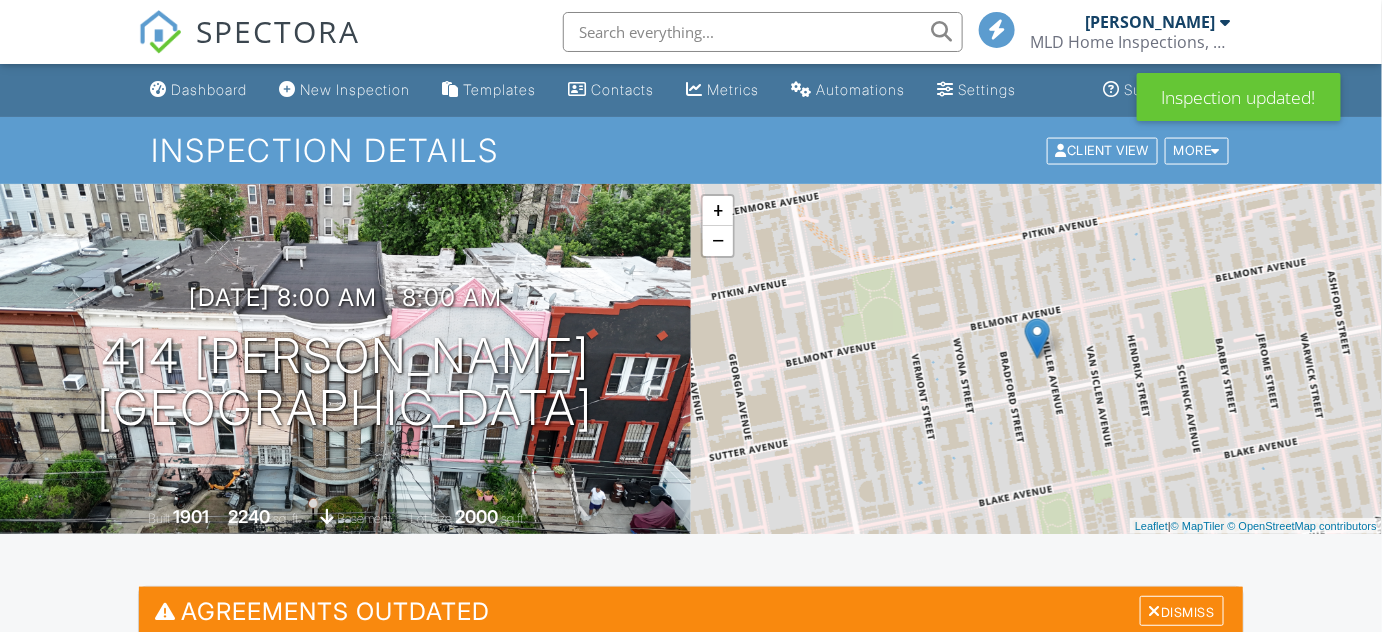 scroll, scrollTop: 454, scrollLeft: 0, axis: vertical 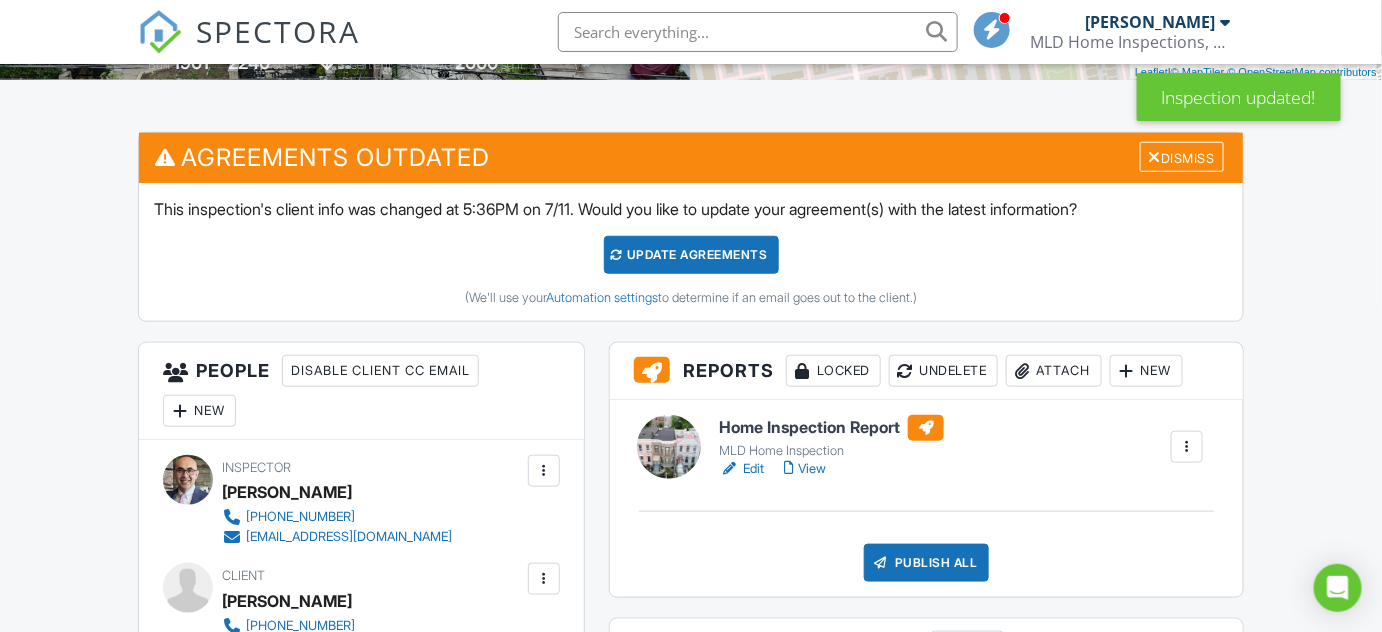 click on "Update Agreements" at bounding box center (691, 255) 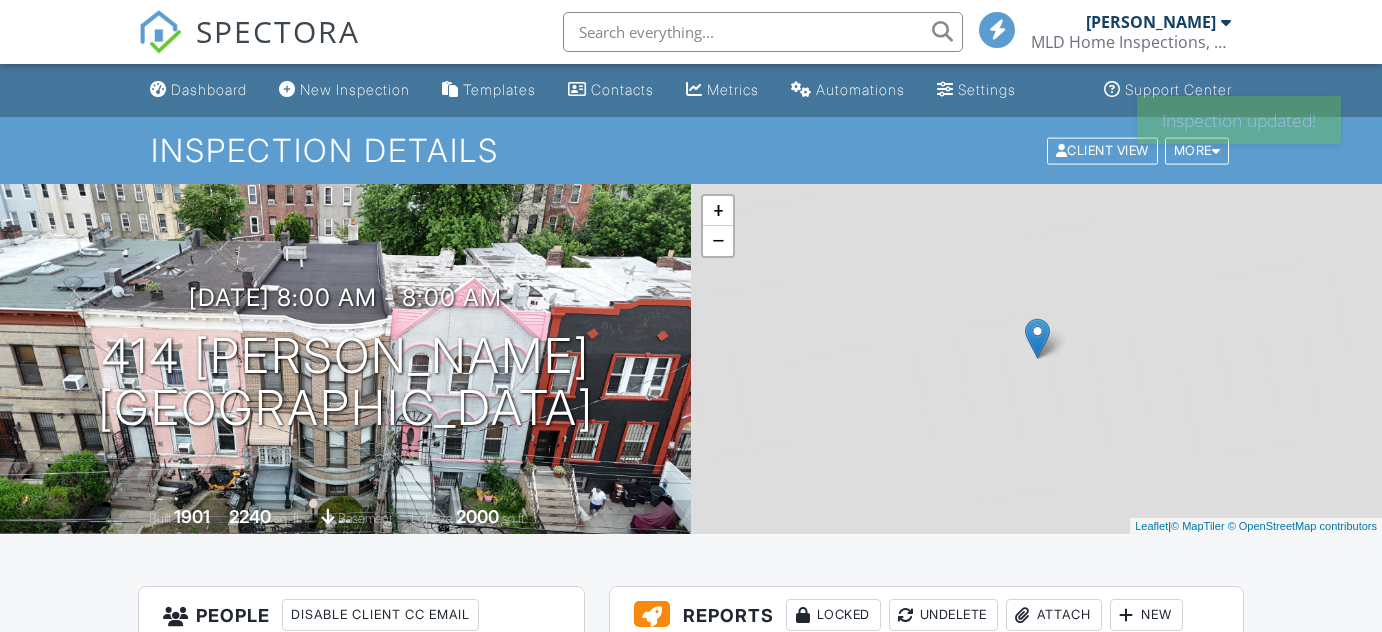 scroll, scrollTop: 0, scrollLeft: 0, axis: both 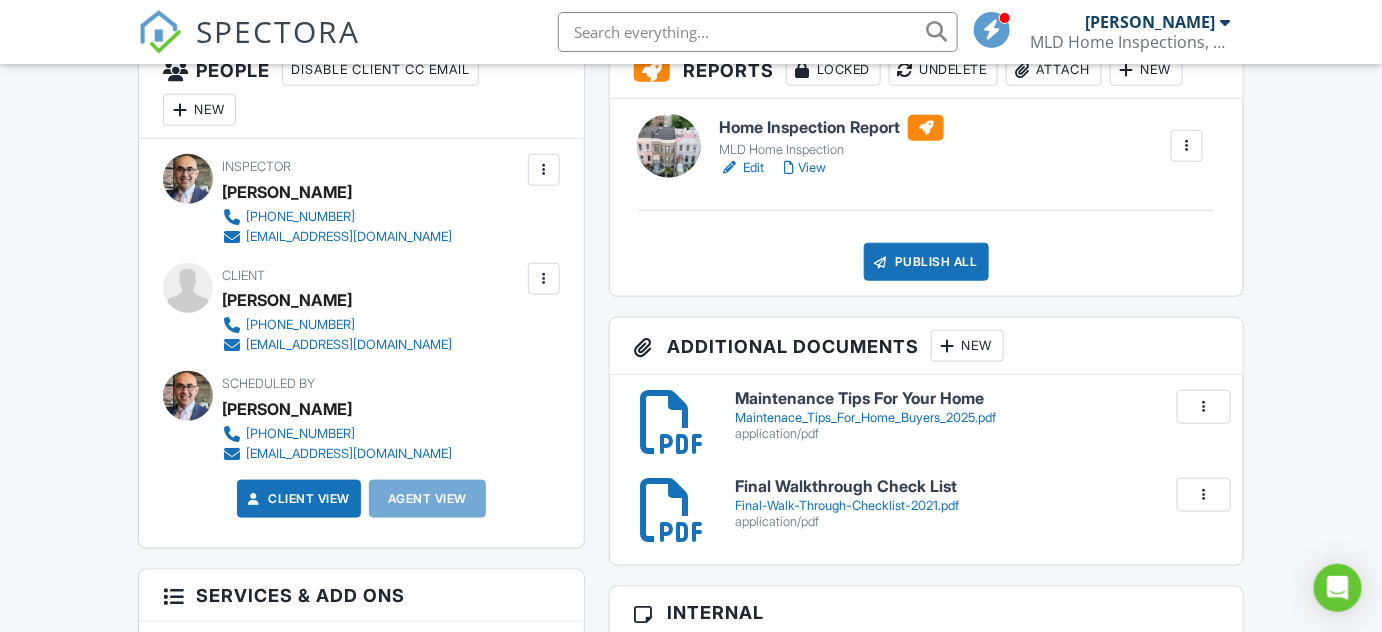 click on "Publish All" at bounding box center (926, 262) 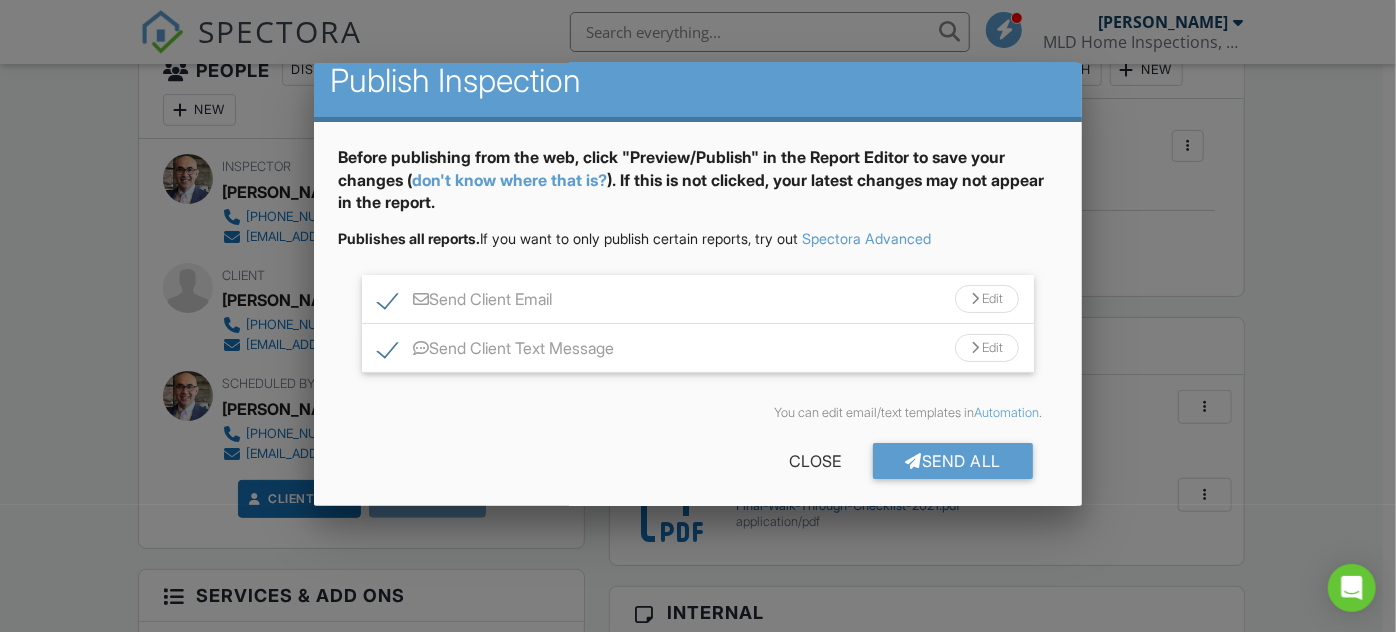 scroll, scrollTop: 27, scrollLeft: 0, axis: vertical 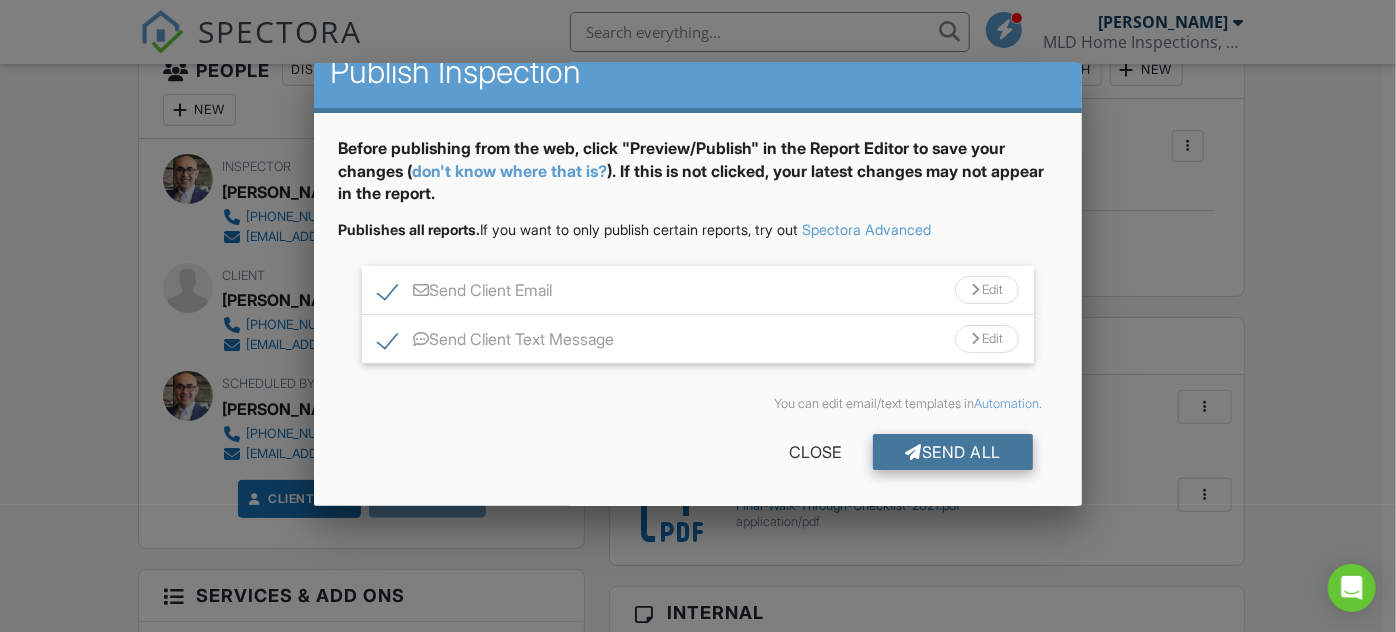 click on "Send All" at bounding box center (953, 452) 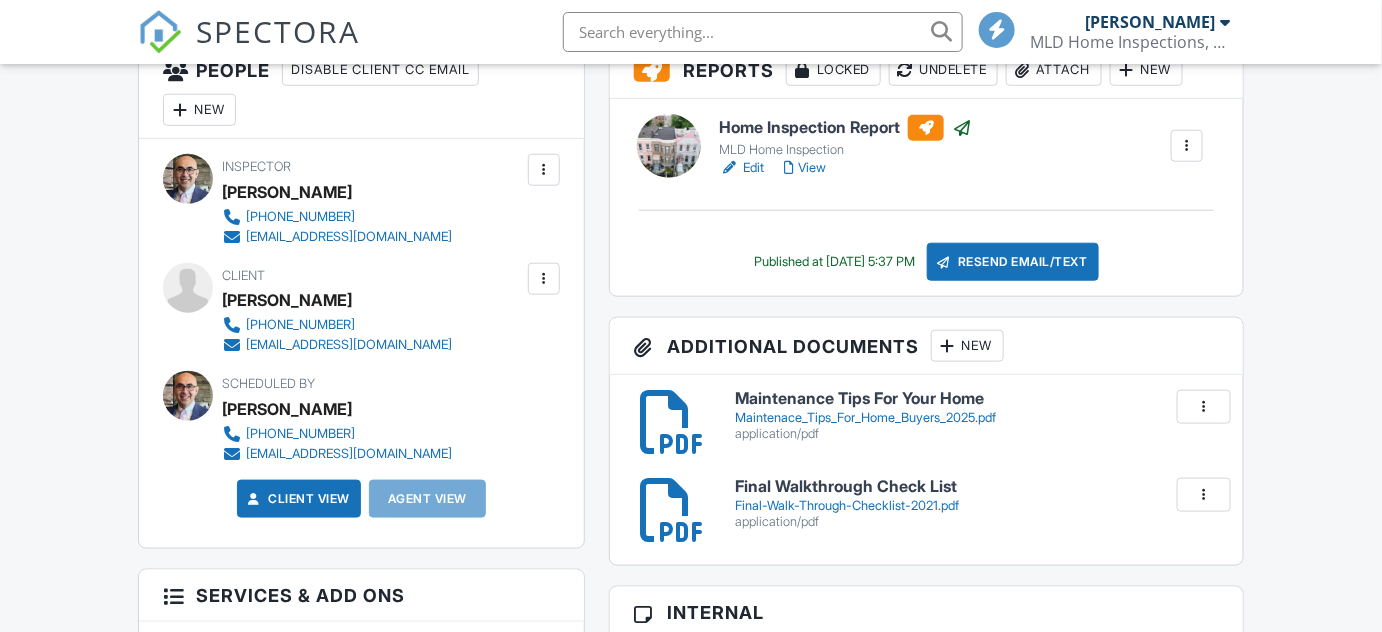 scroll, scrollTop: 545, scrollLeft: 0, axis: vertical 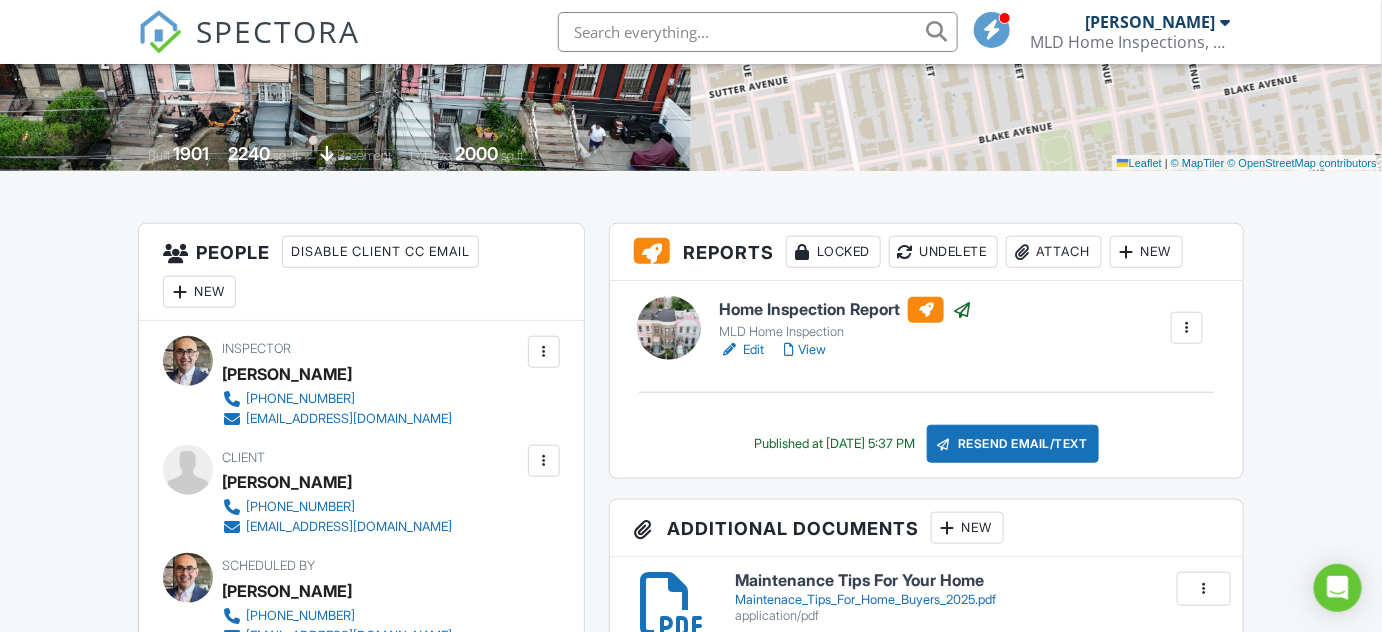 click on "Attach" at bounding box center (1054, 252) 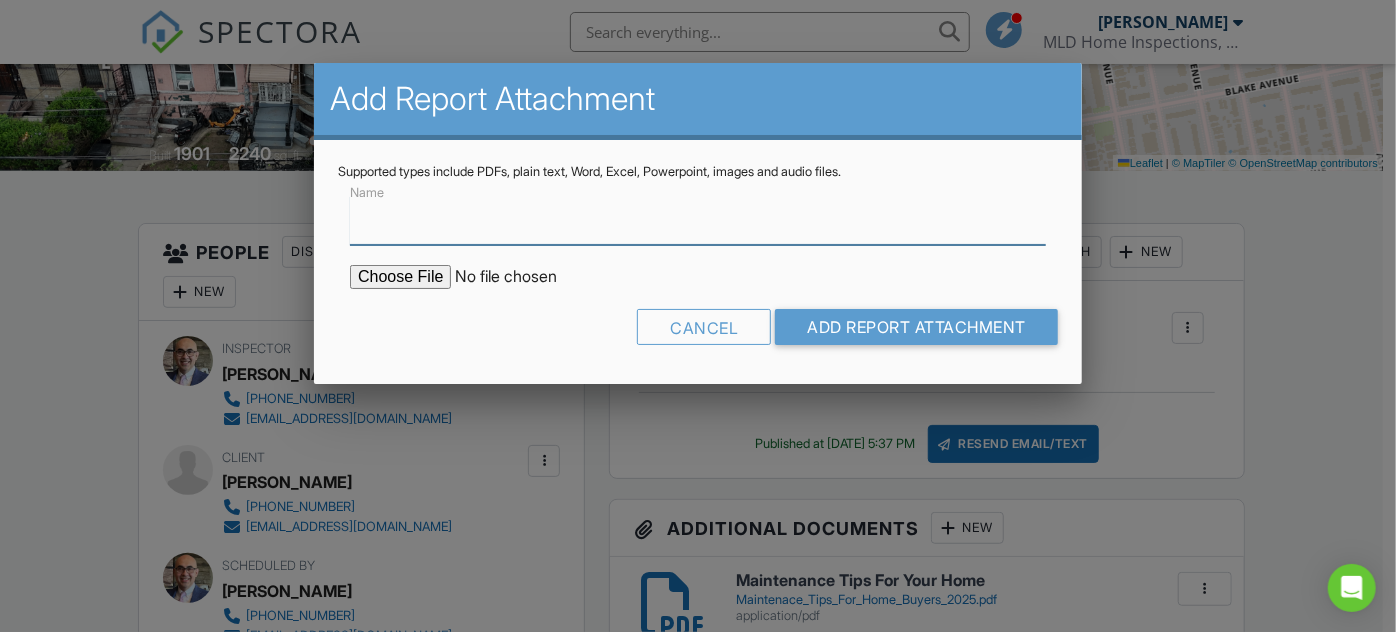 click on "Name" at bounding box center [698, 220] 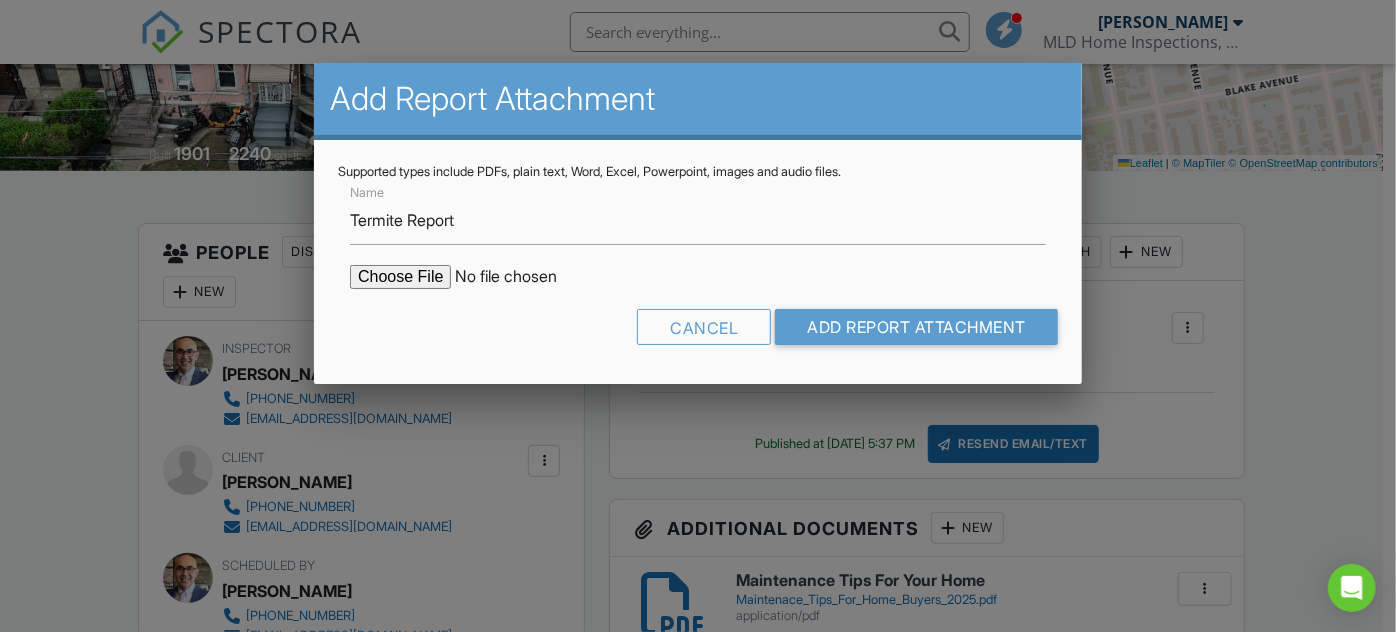 click at bounding box center (520, 277) 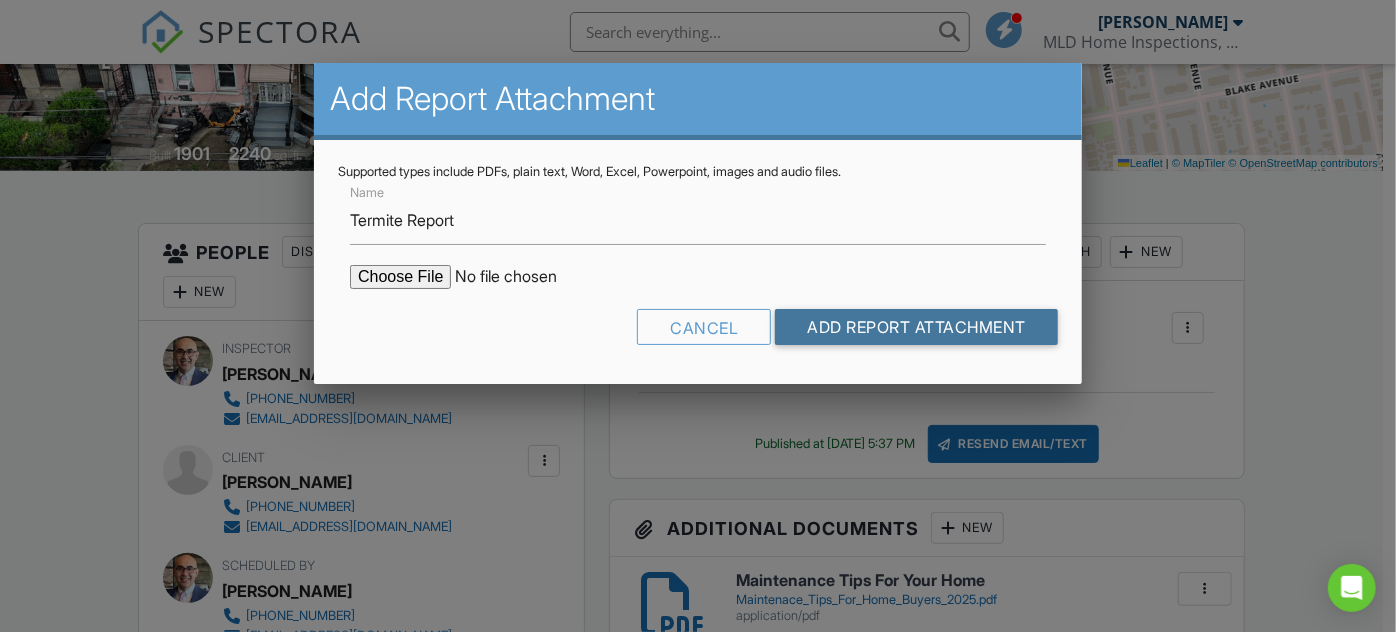 click on "Add Report Attachment" at bounding box center [916, 327] 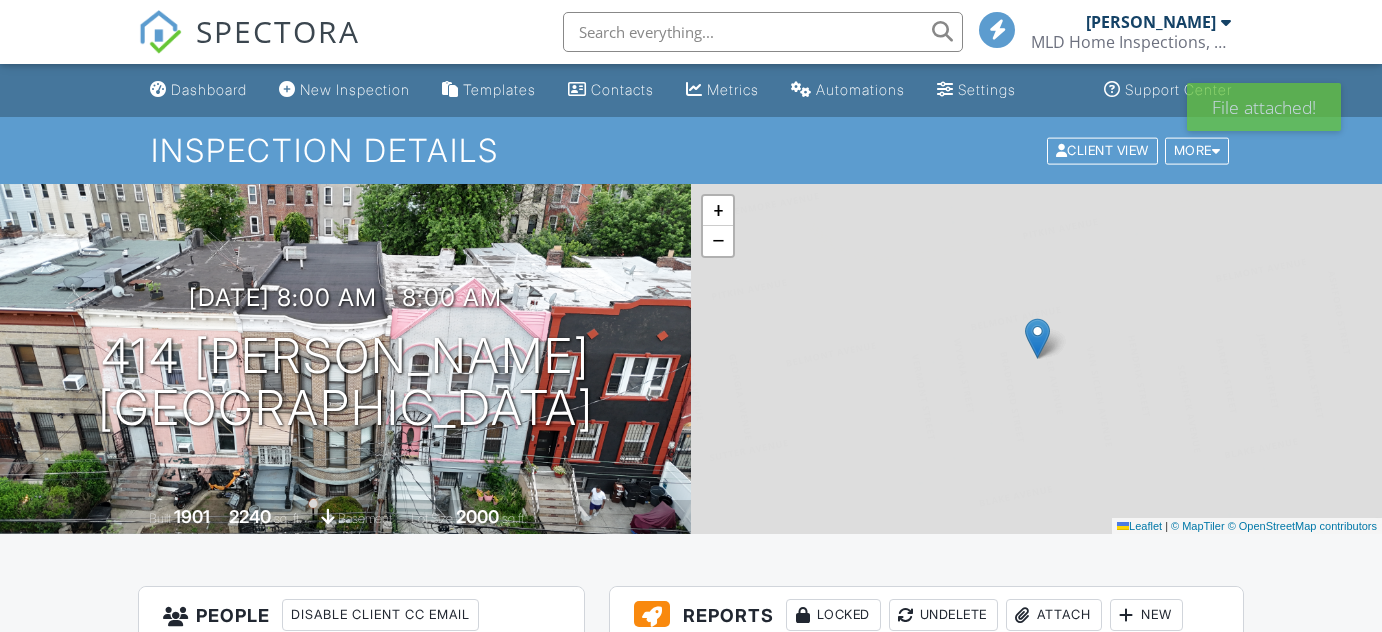 scroll, scrollTop: 0, scrollLeft: 0, axis: both 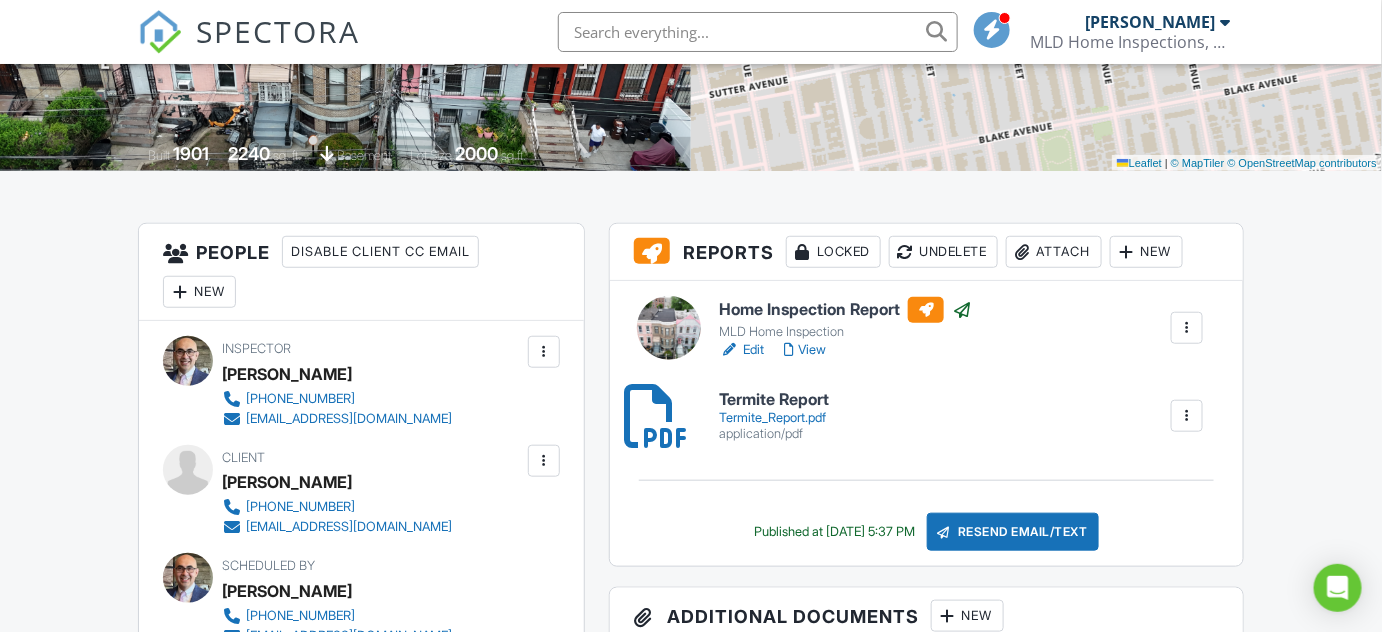click on "Termite_Report.pdf" at bounding box center [774, 418] 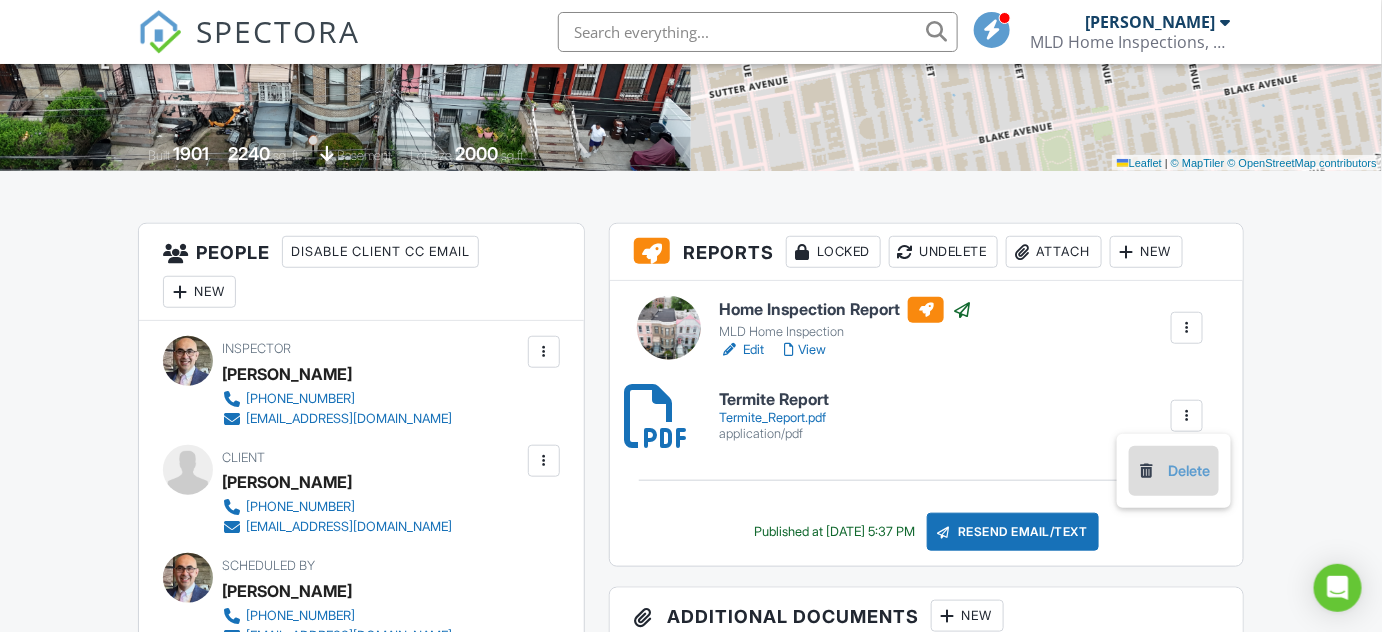 click on "Delete" at bounding box center [1174, 471] 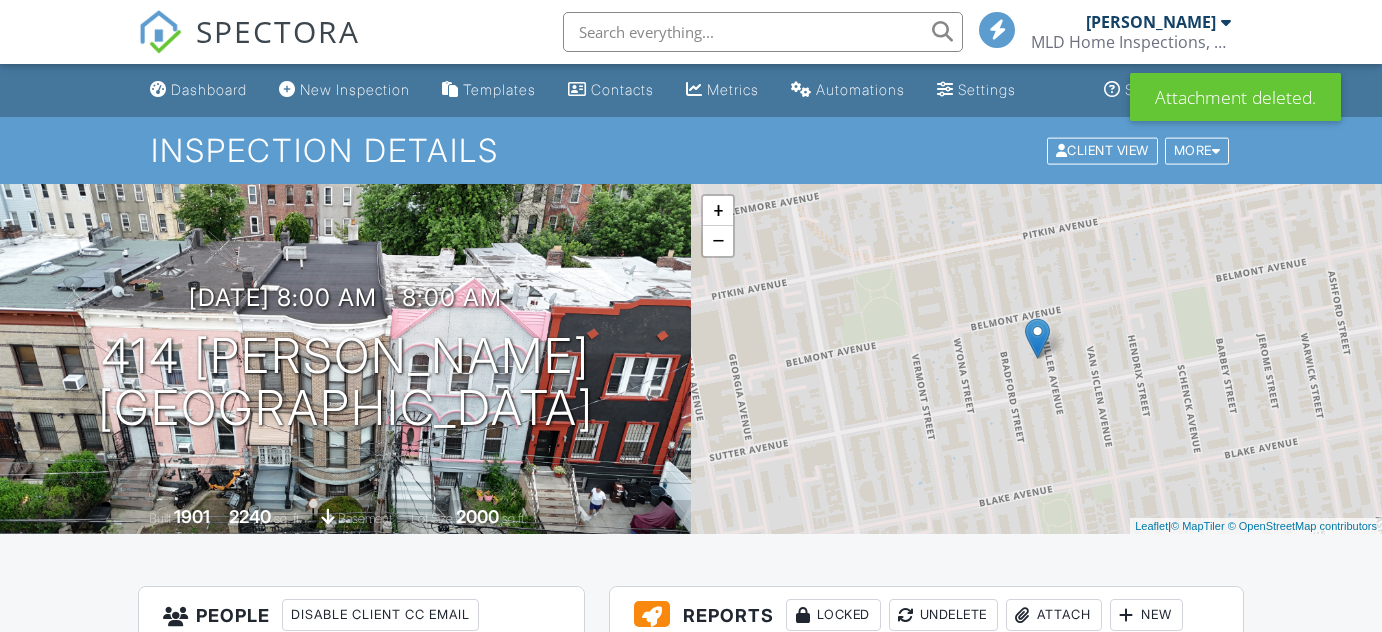 scroll, scrollTop: 0, scrollLeft: 0, axis: both 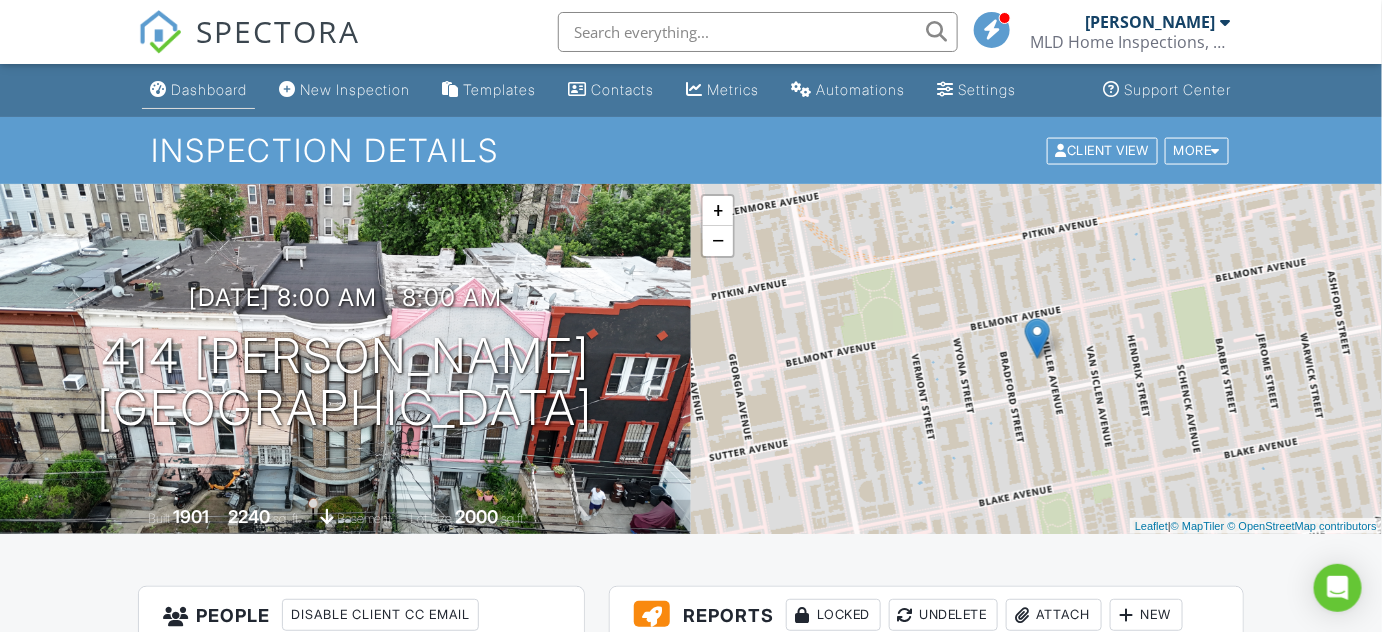 click on "Dashboard" at bounding box center (209, 89) 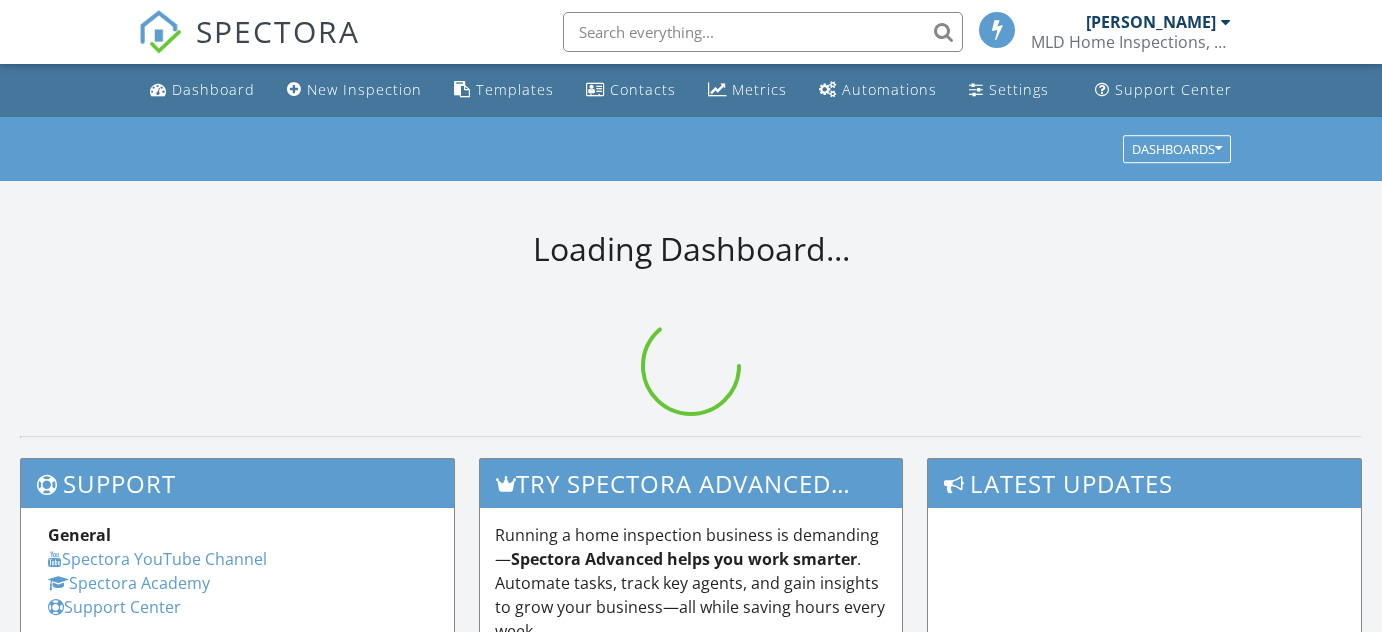 scroll, scrollTop: 0, scrollLeft: 0, axis: both 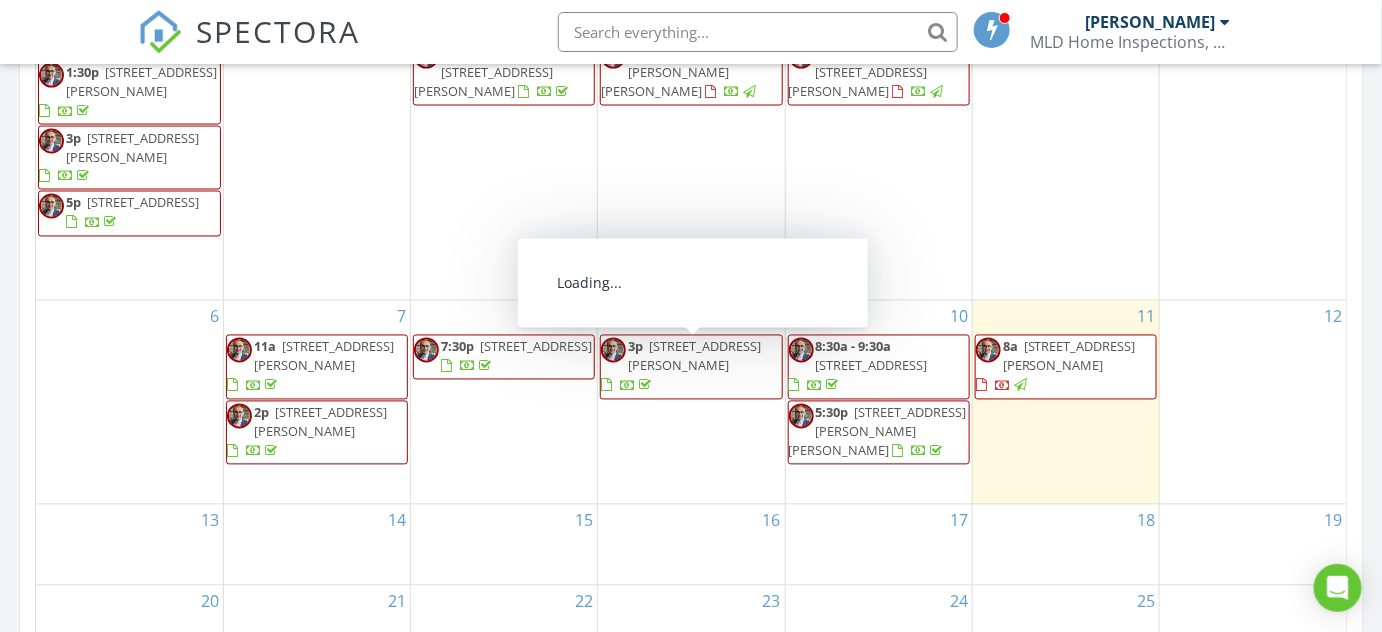 click on "414 Miller, BROOKLYN 11207" at bounding box center (1069, 356) 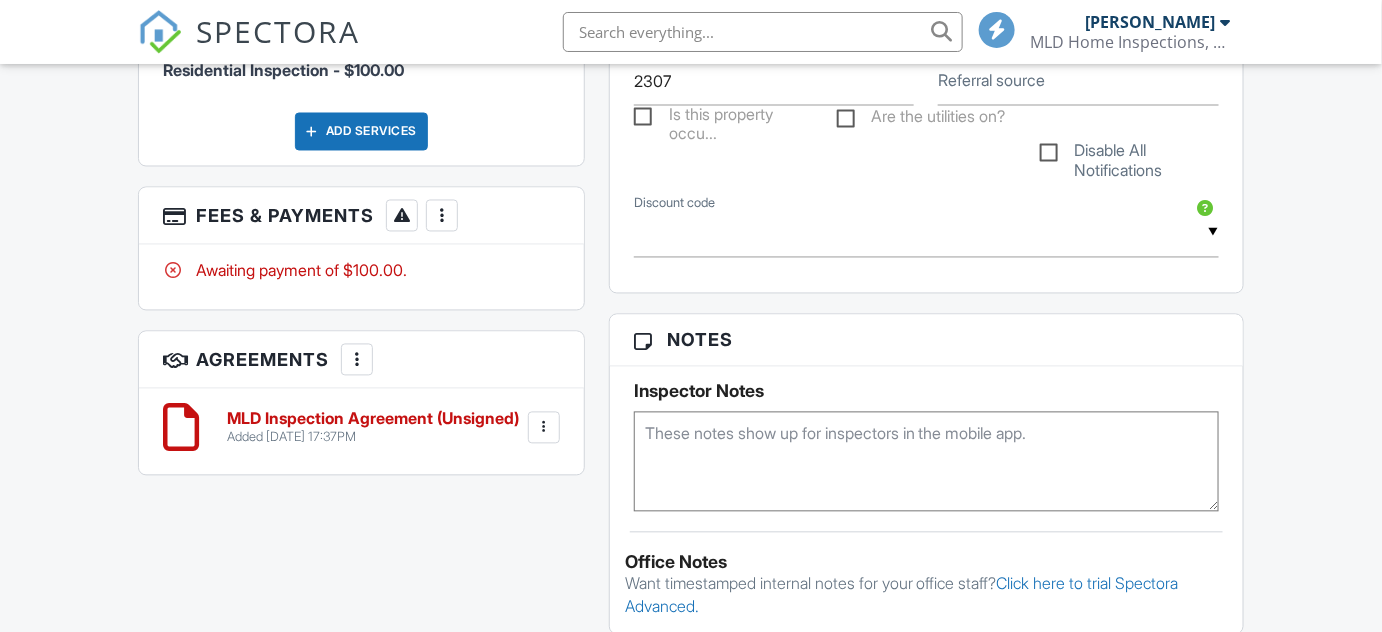 scroll, scrollTop: 1181, scrollLeft: 0, axis: vertical 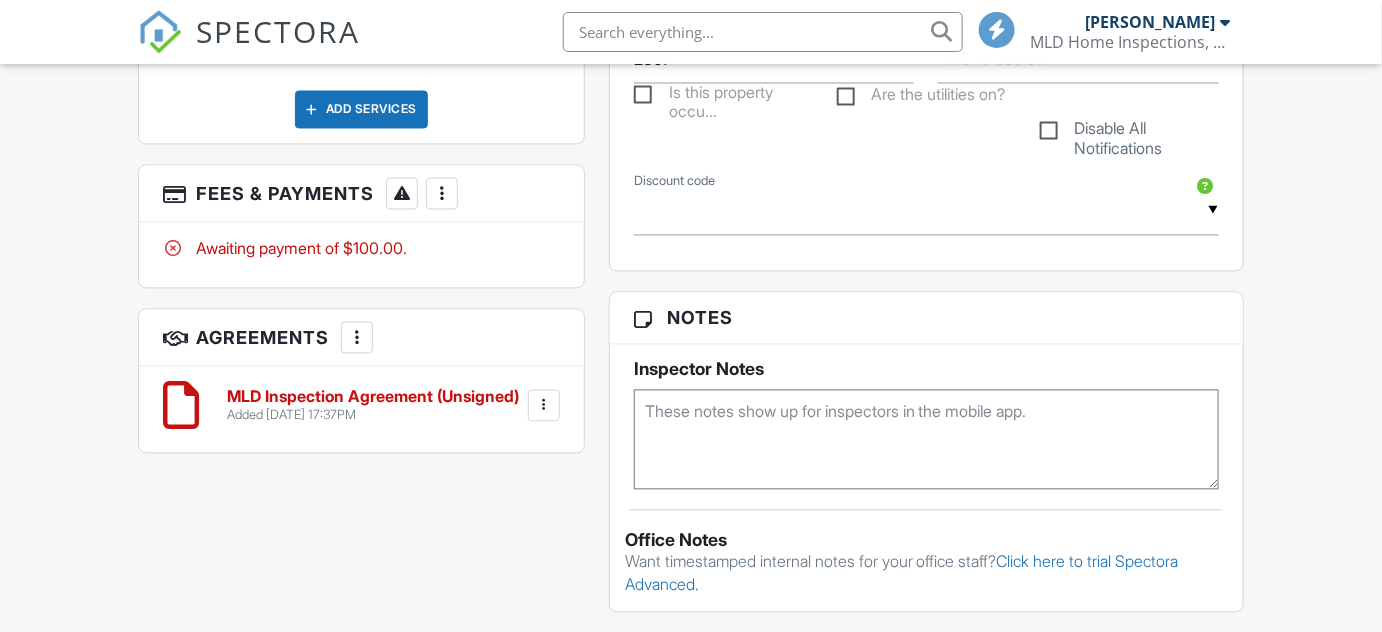 click at bounding box center [442, 194] 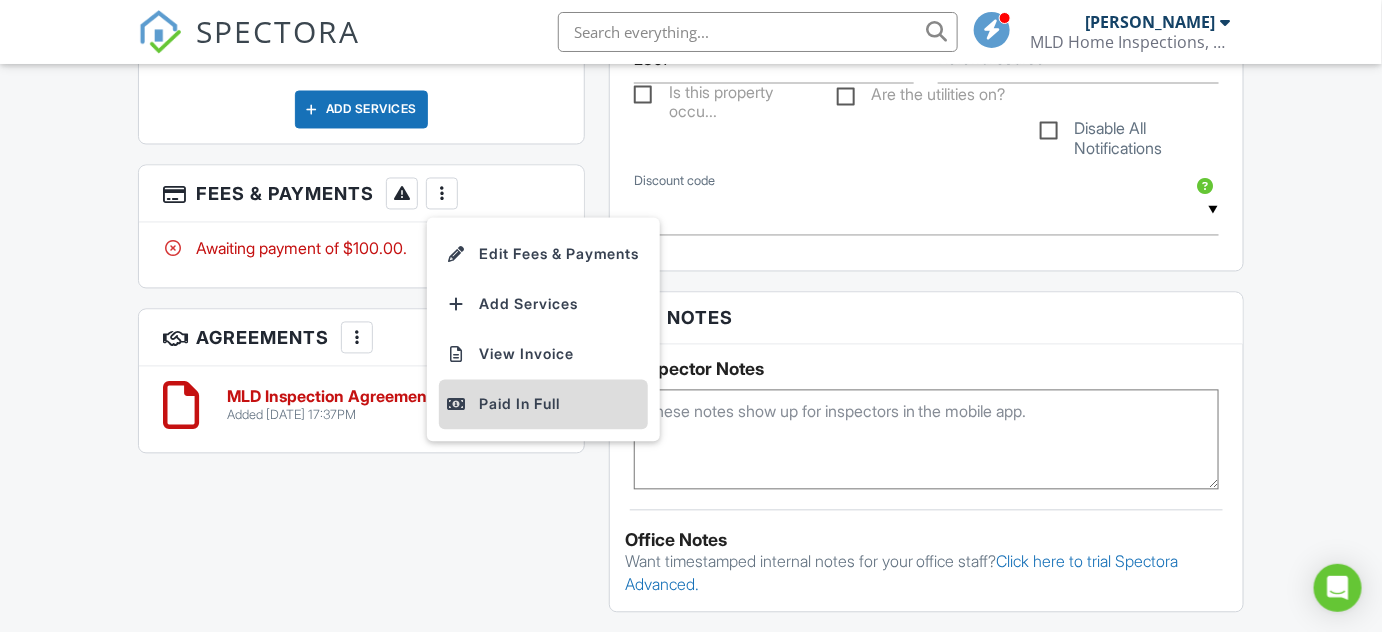 click on "Paid In Full" at bounding box center (543, 405) 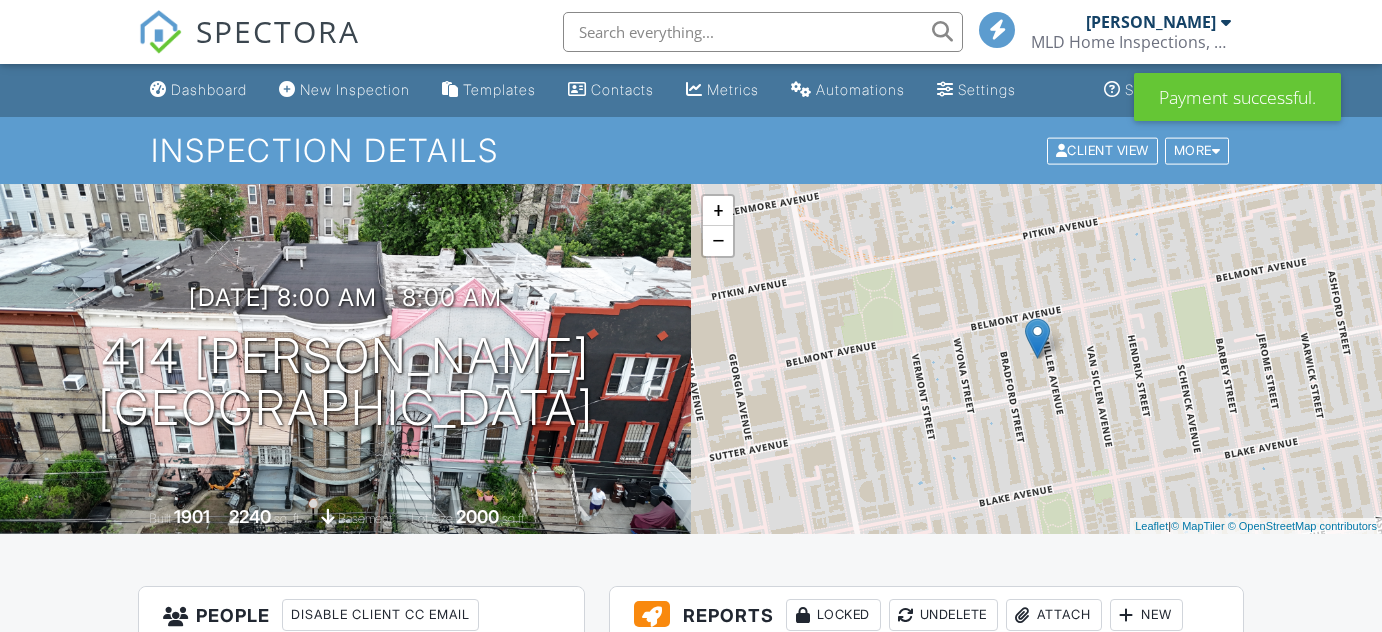 scroll, scrollTop: 0, scrollLeft: 0, axis: both 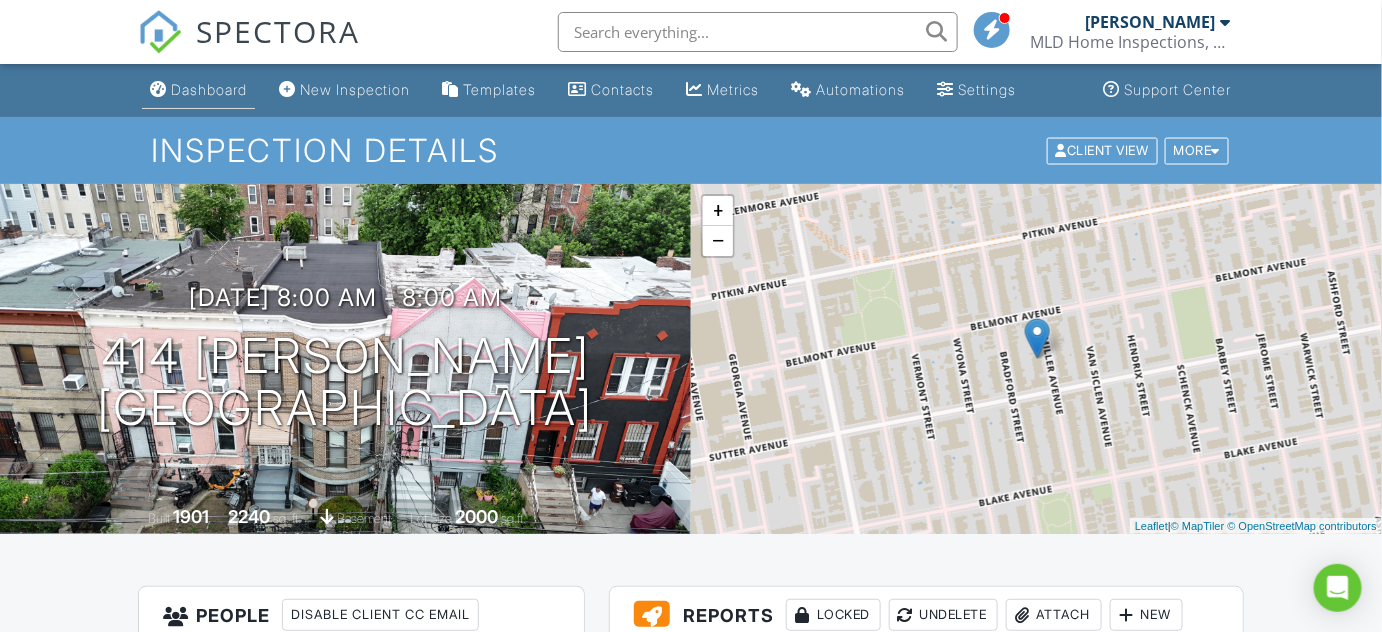 click on "Dashboard" at bounding box center [209, 89] 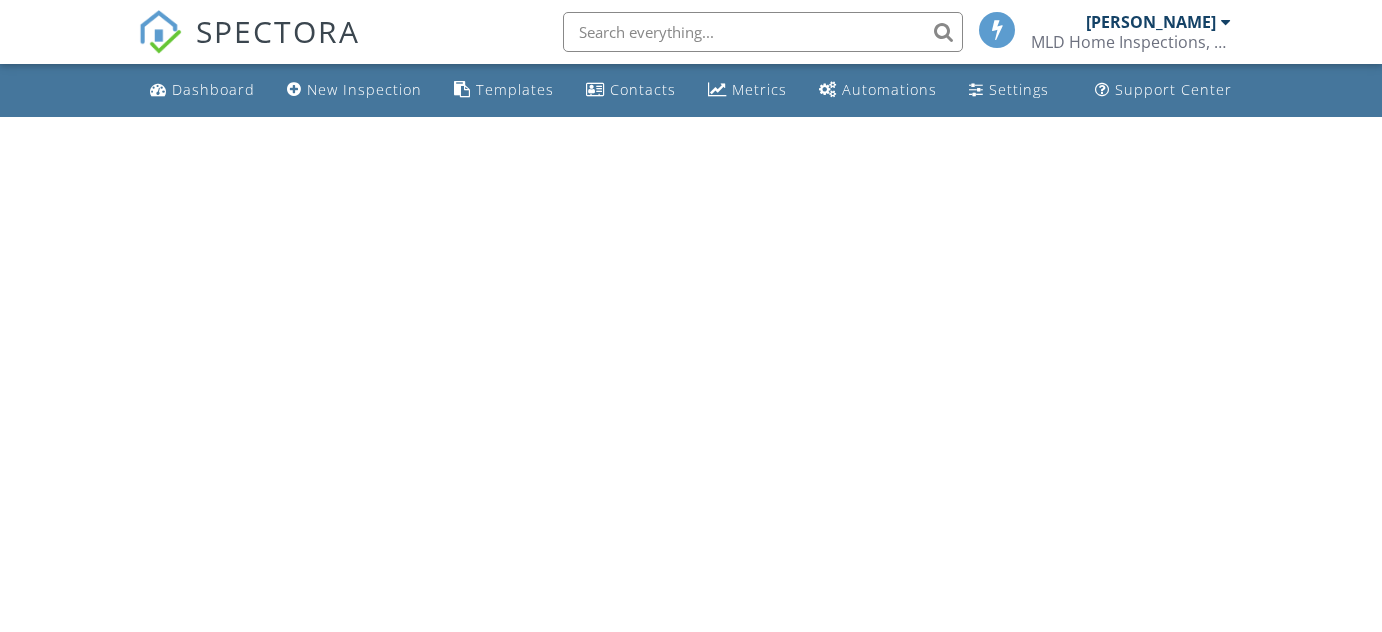 scroll, scrollTop: 0, scrollLeft: 0, axis: both 